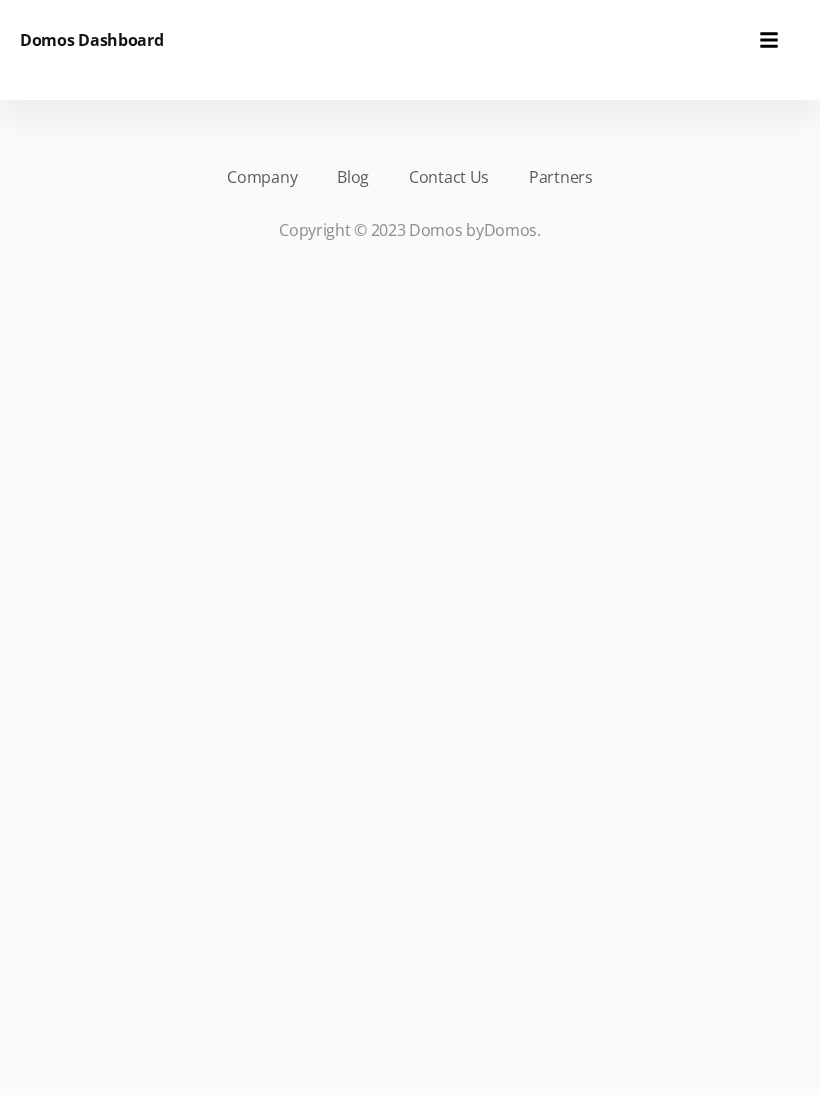 scroll, scrollTop: 0, scrollLeft: 0, axis: both 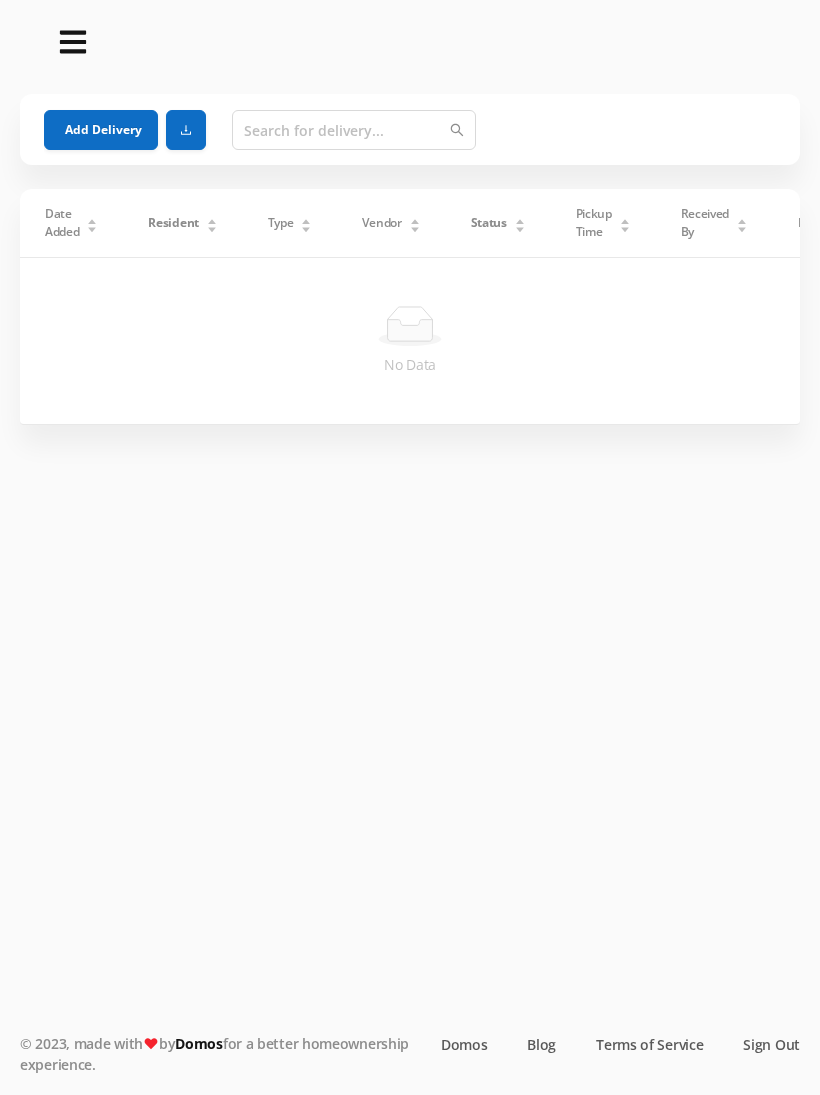click on "Add Delivery" at bounding box center (101, 130) 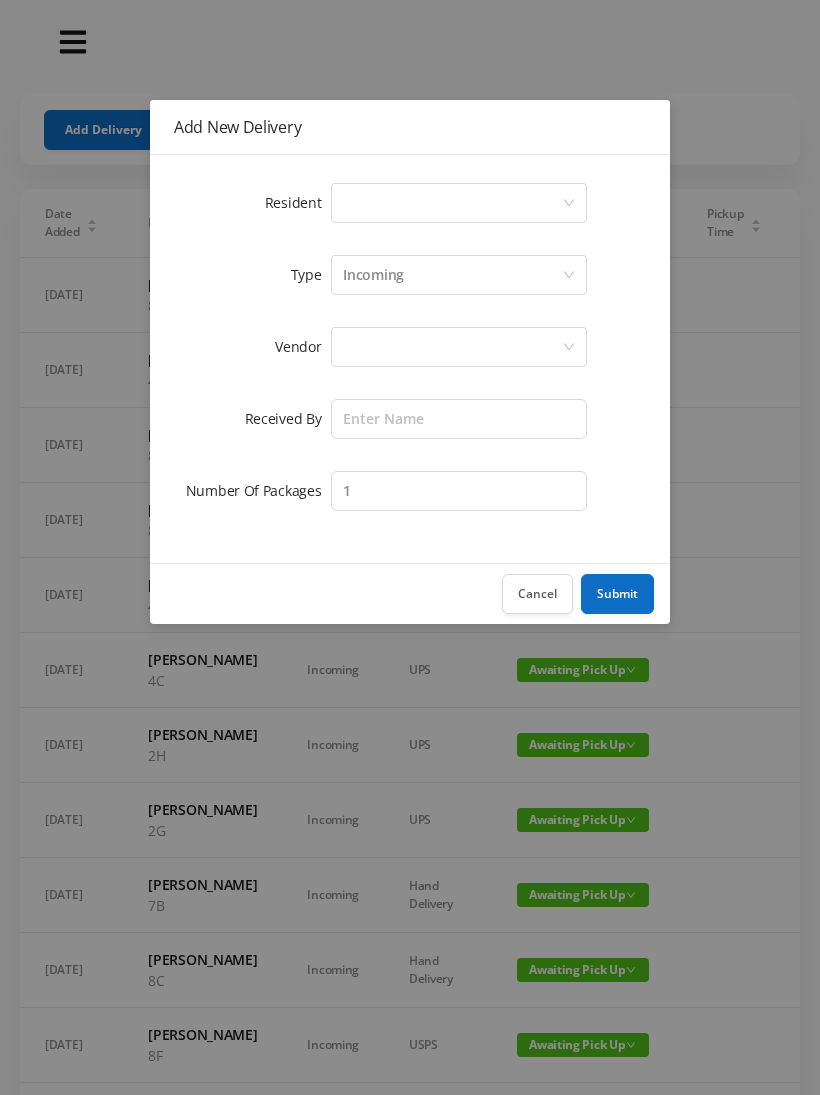 click on "Cancel" at bounding box center (537, 594) 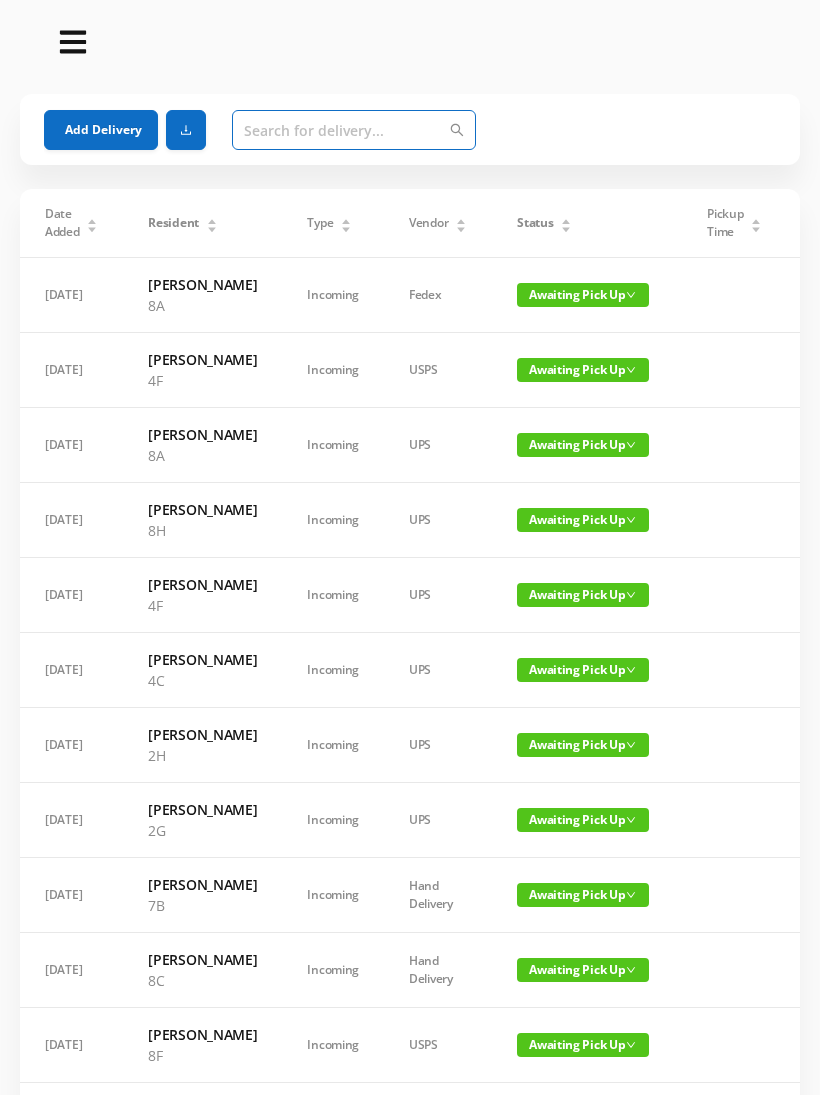 click at bounding box center (354, 130) 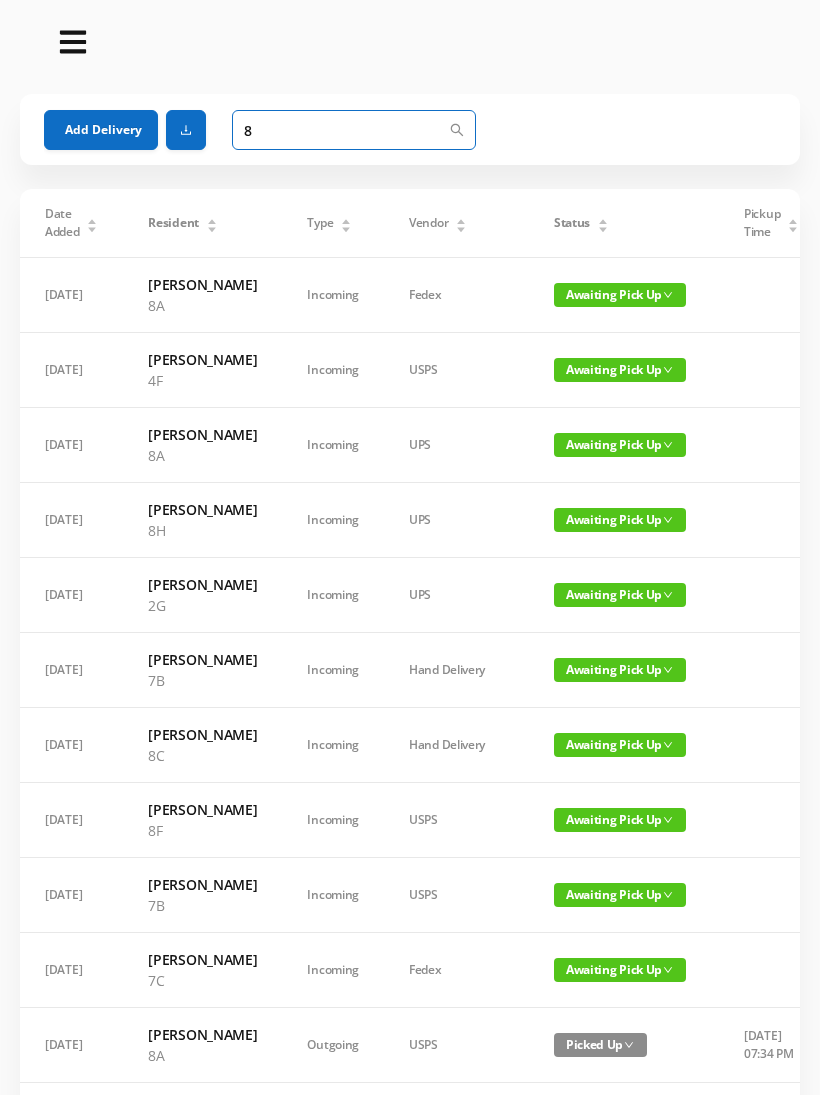 type on "8" 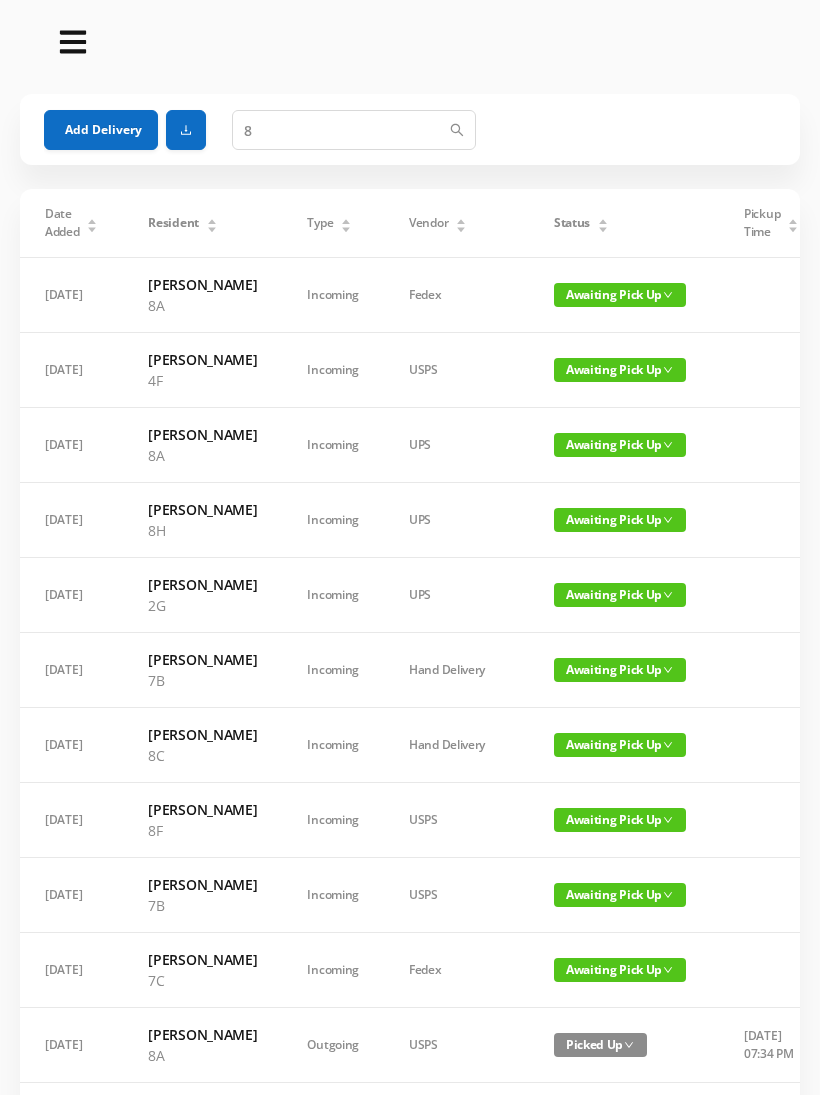 click on "Awaiting Pick Up" at bounding box center (620, 295) 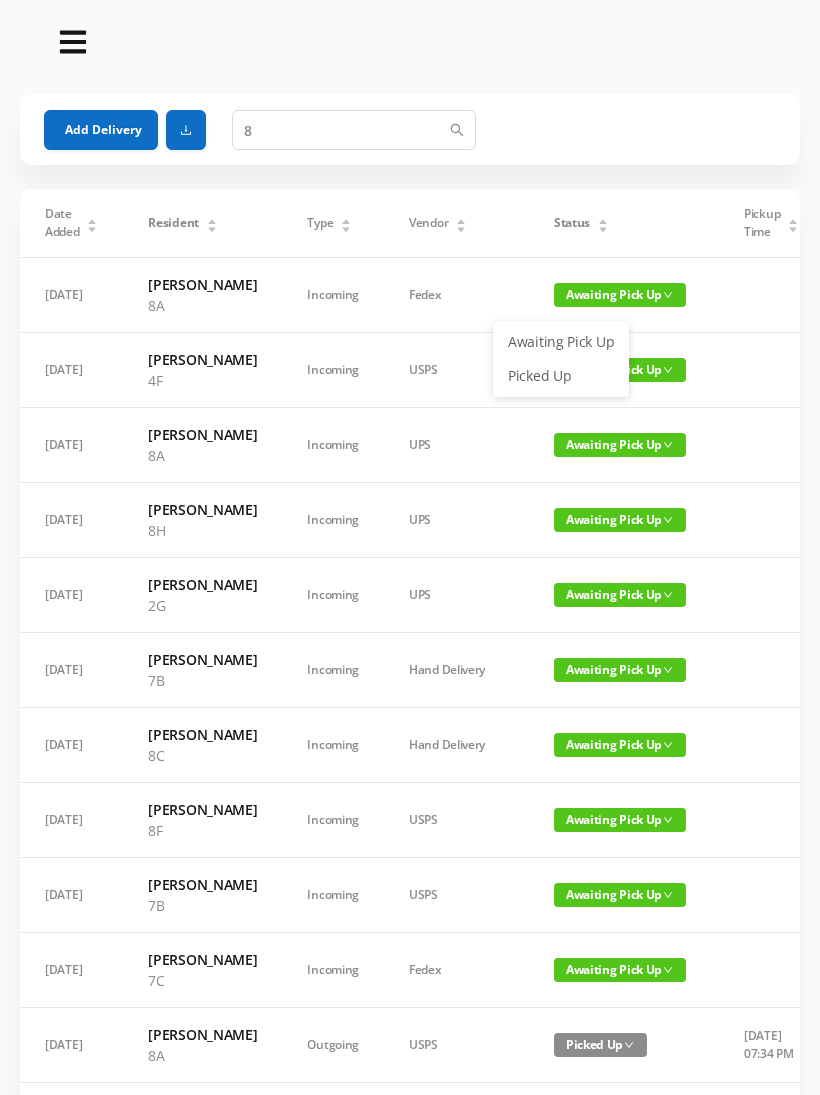 click on "Picked Up" at bounding box center [561, 376] 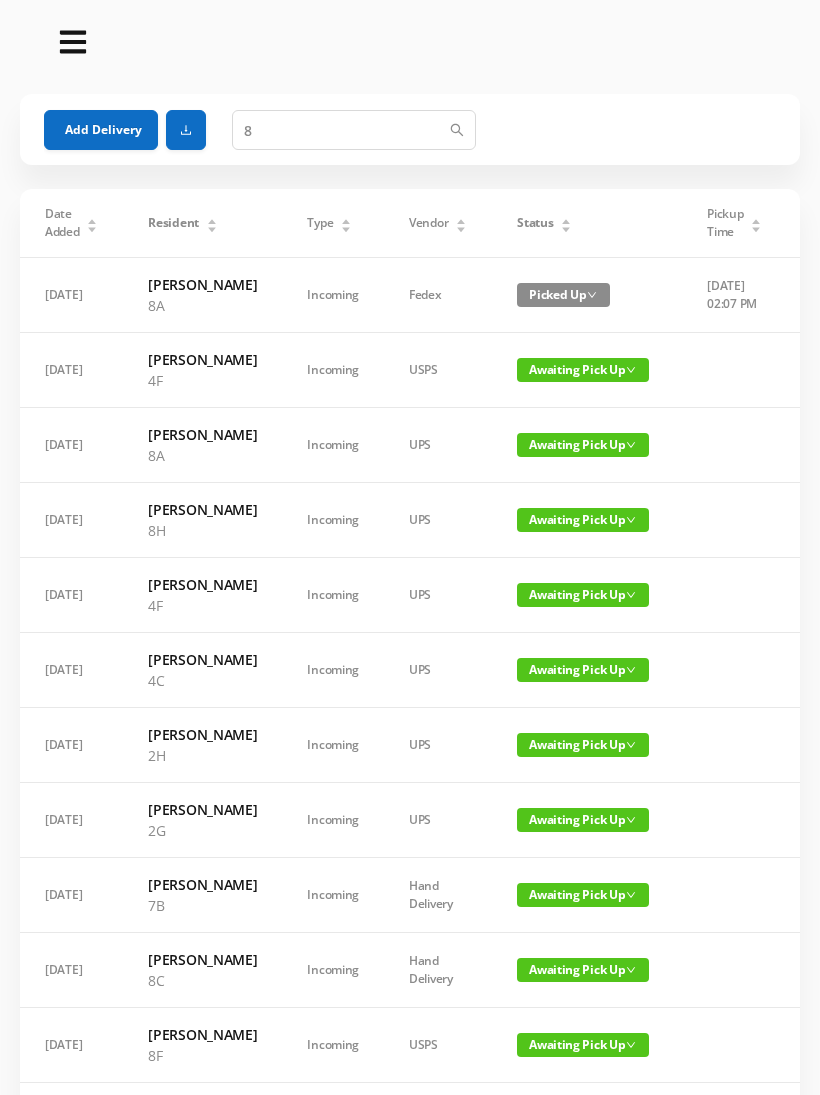 click on "Awaiting Pick Up" at bounding box center [583, 445] 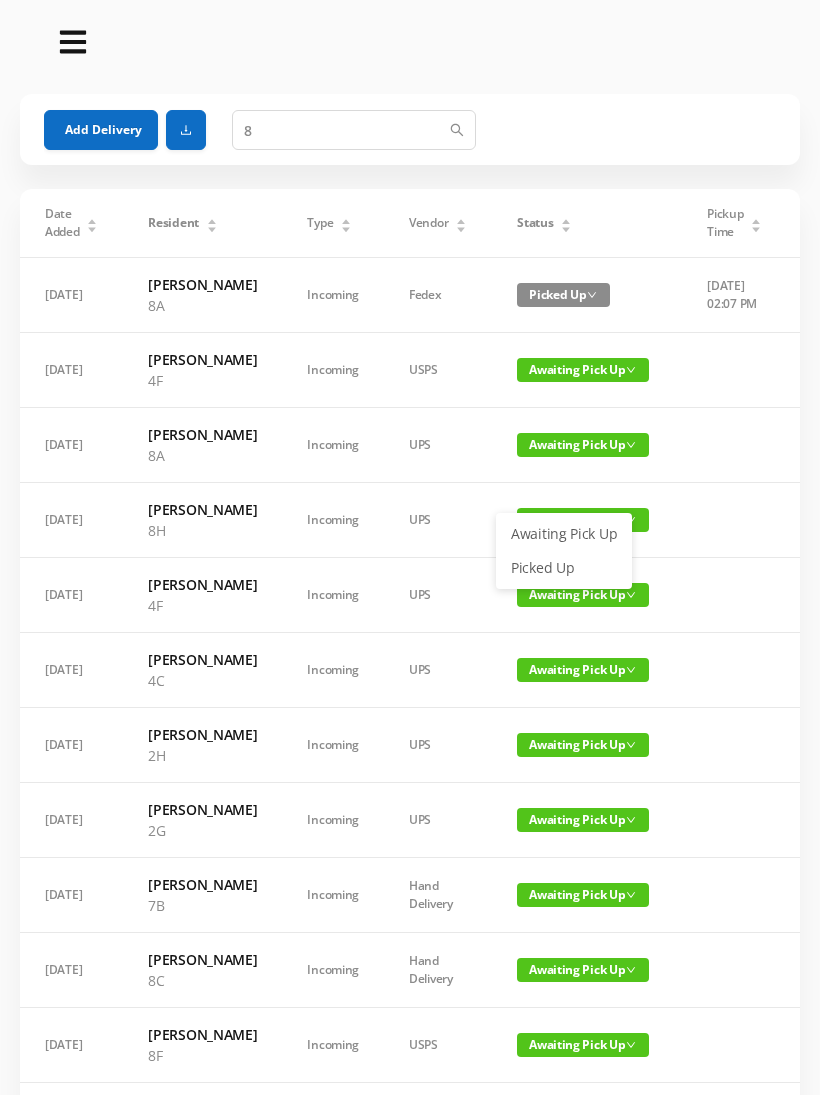 click on "Picked Up" at bounding box center (564, 568) 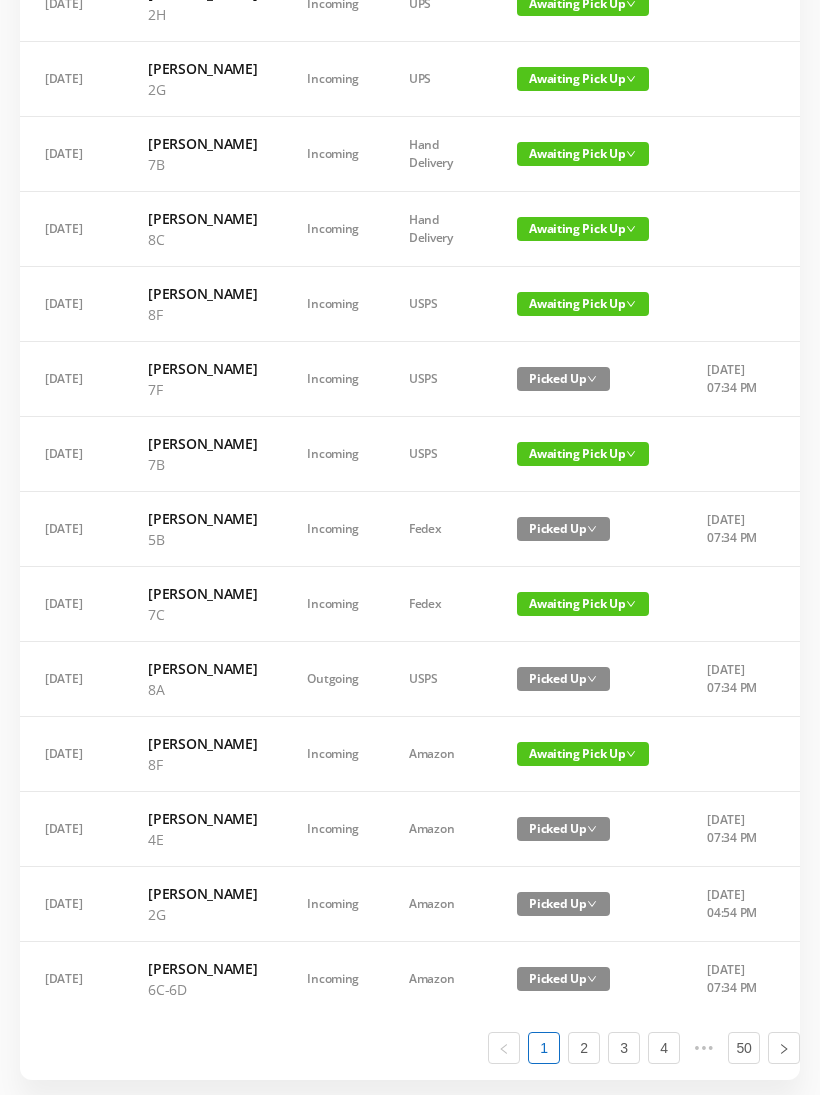 scroll, scrollTop: 741, scrollLeft: 0, axis: vertical 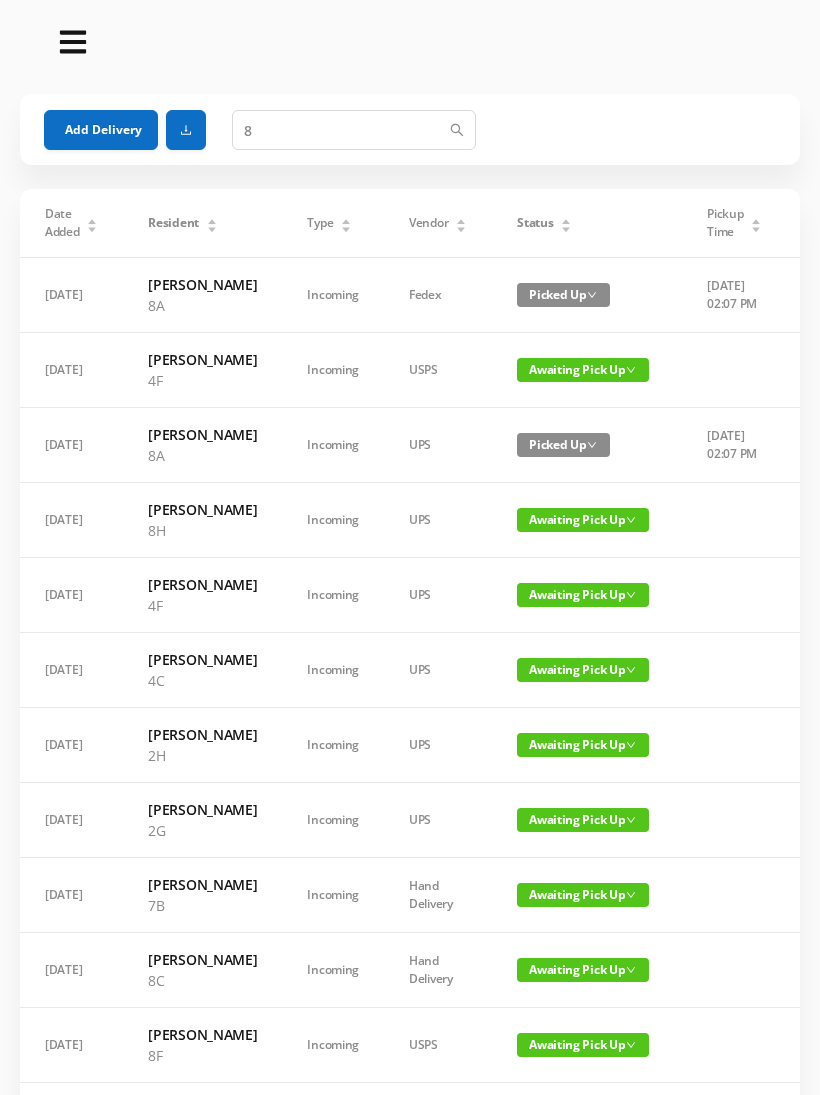 click on "Add Delivery" at bounding box center [101, 130] 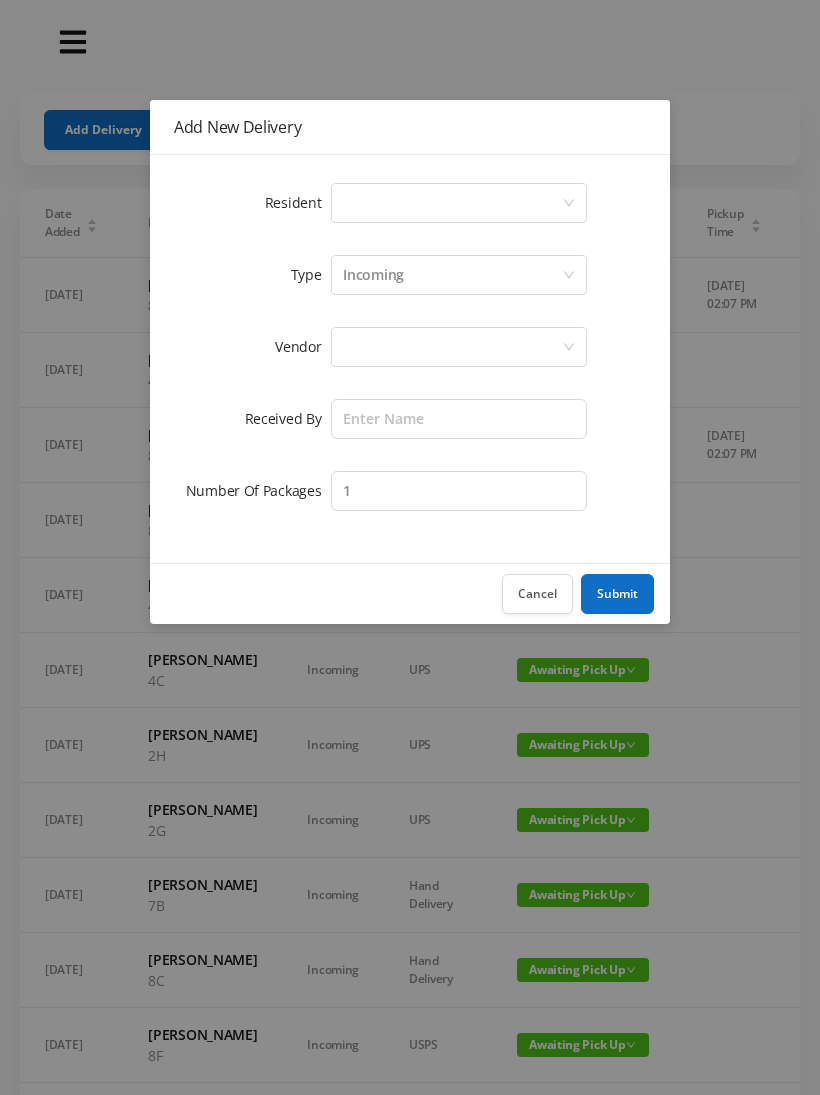 click on "Select a person" at bounding box center [452, 203] 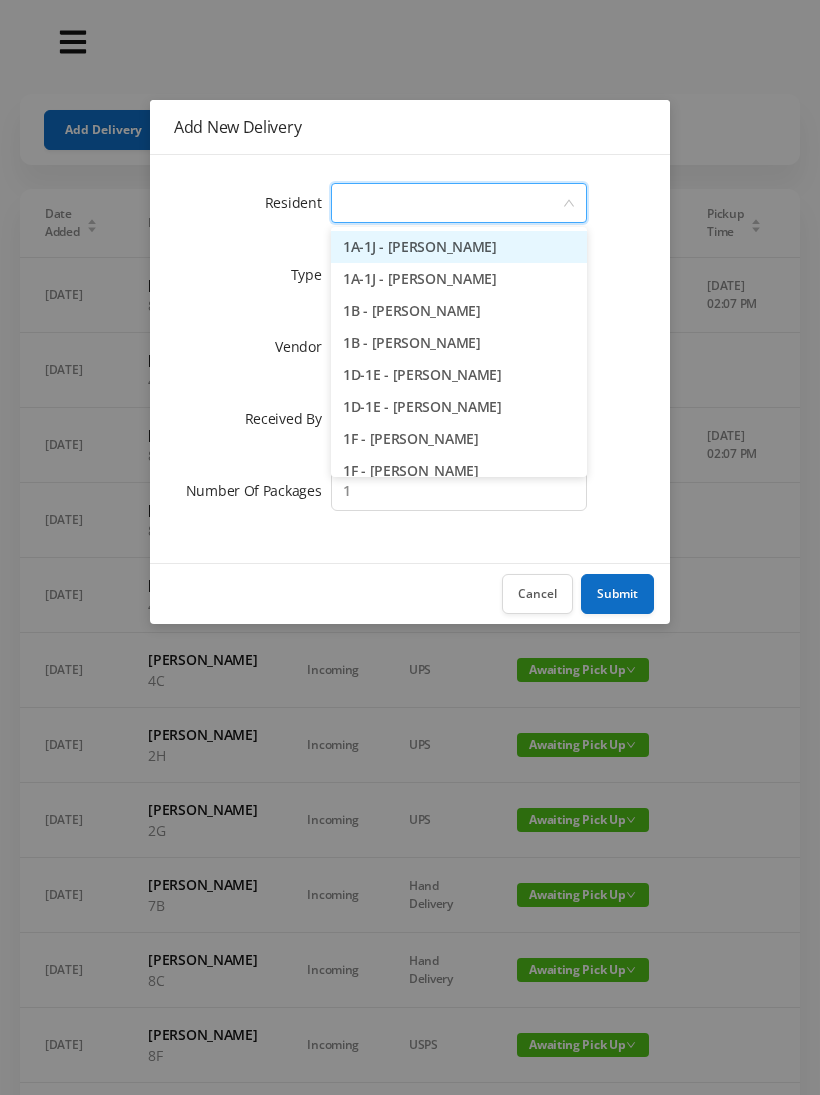 type on "2" 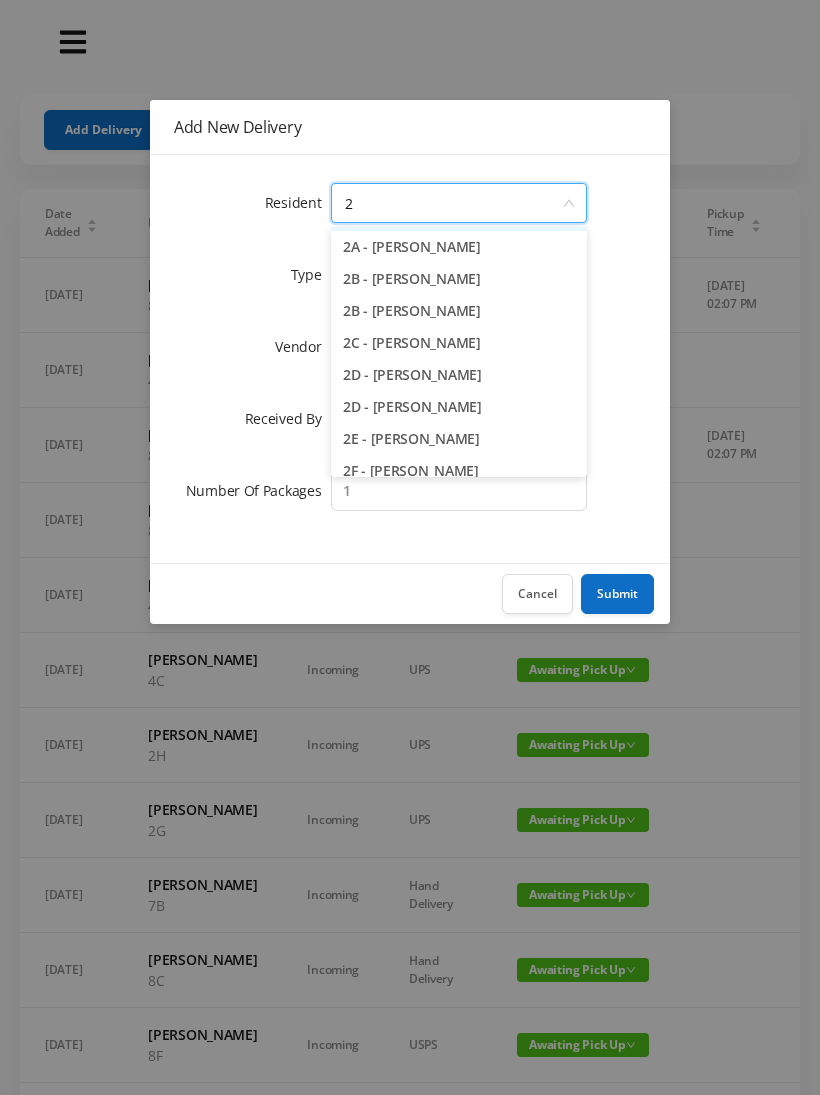 scroll, scrollTop: 31, scrollLeft: 0, axis: vertical 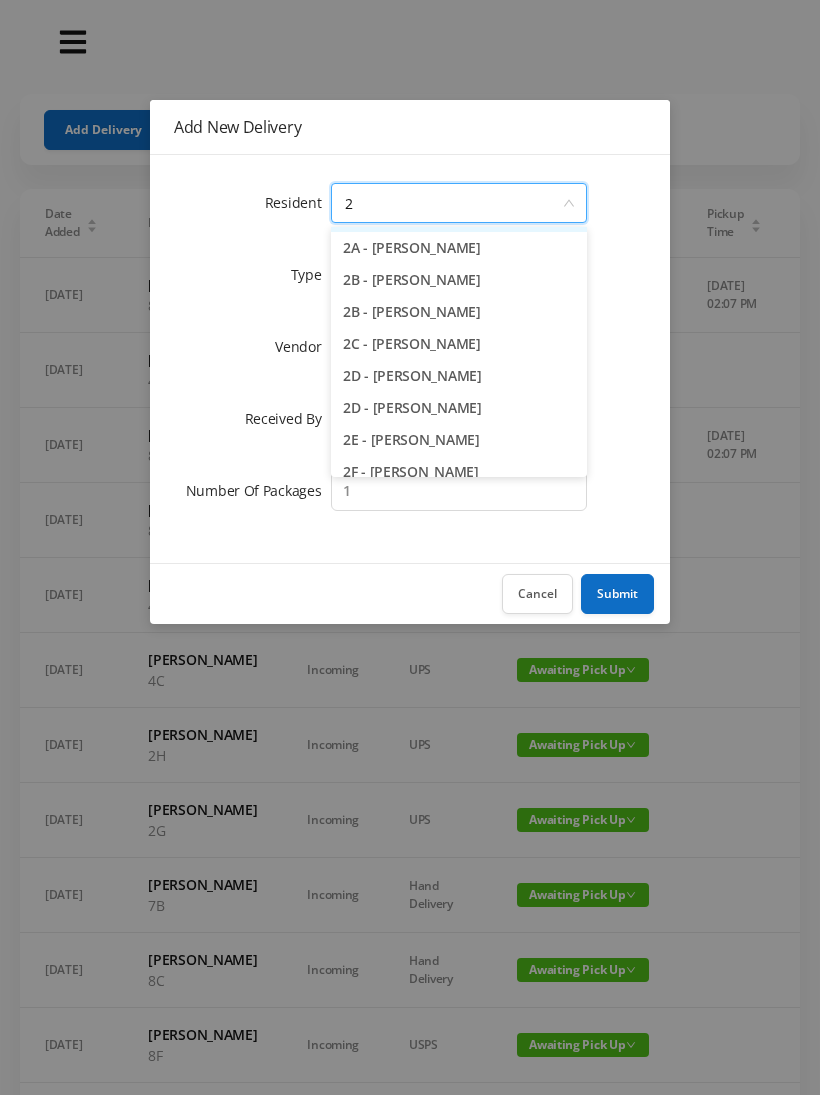 click on "2E - [PERSON_NAME]" at bounding box center [459, 440] 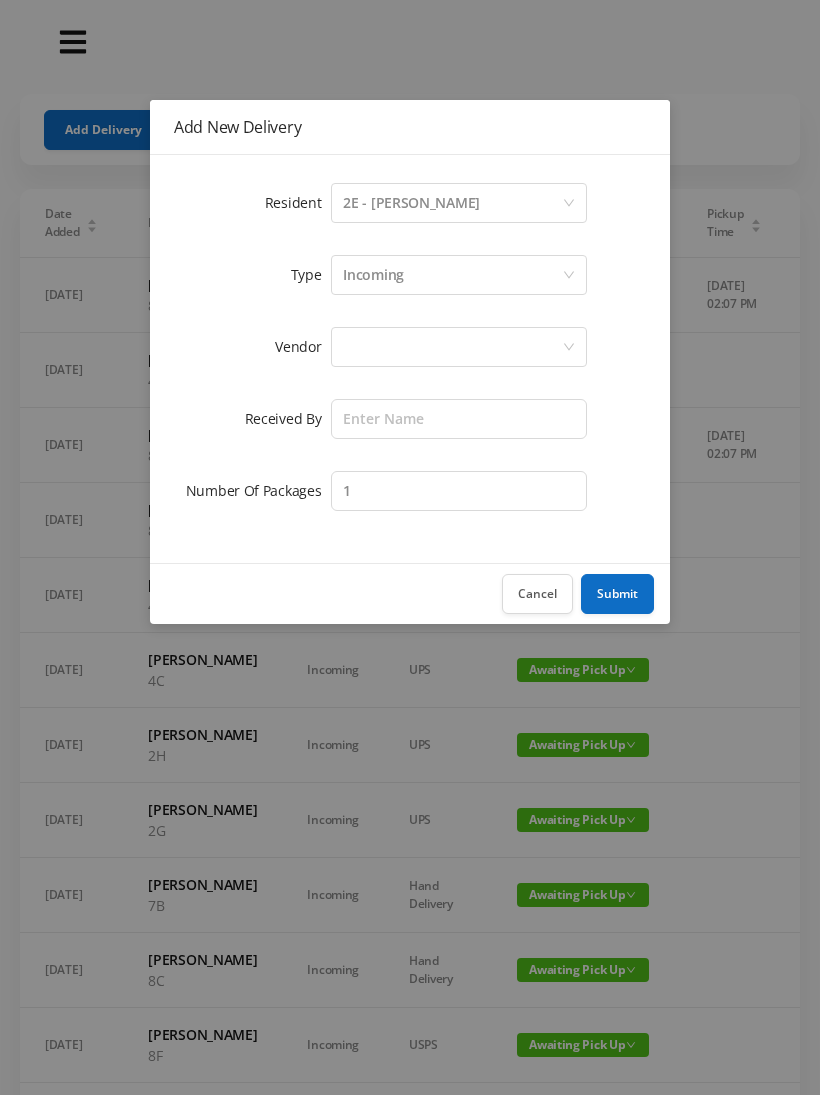 click at bounding box center (452, 347) 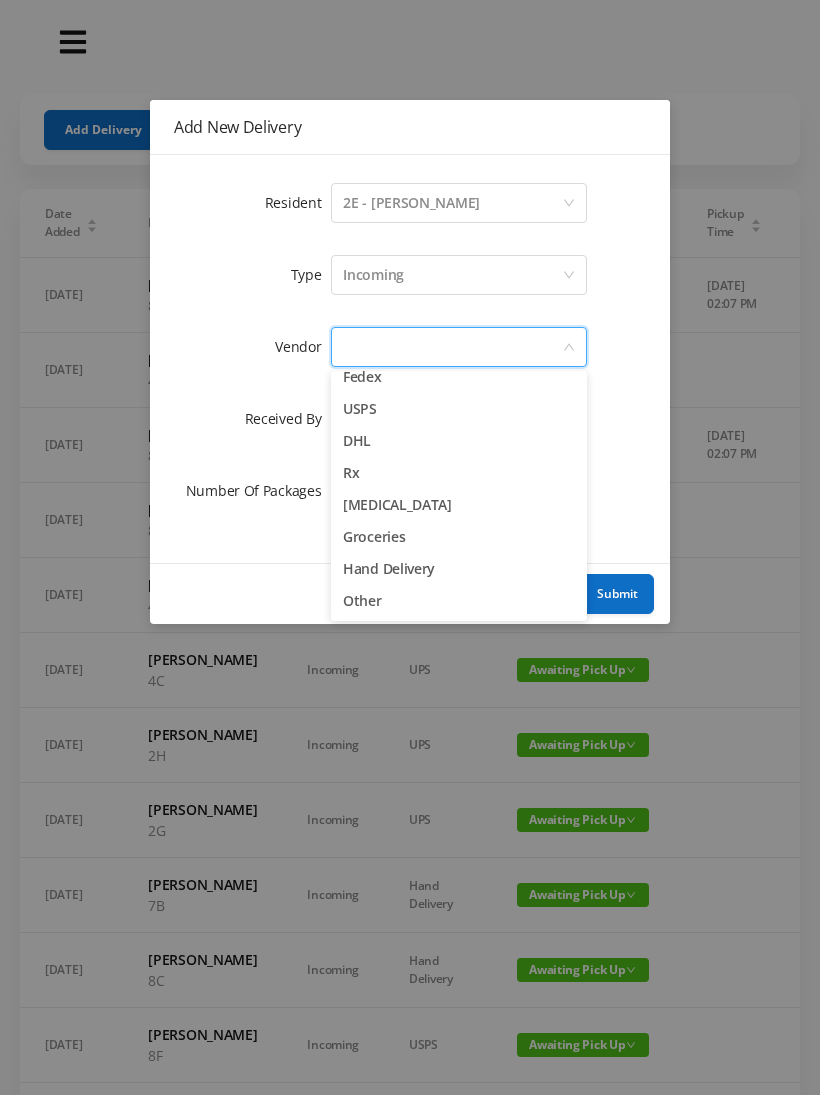 scroll, scrollTop: 78, scrollLeft: 0, axis: vertical 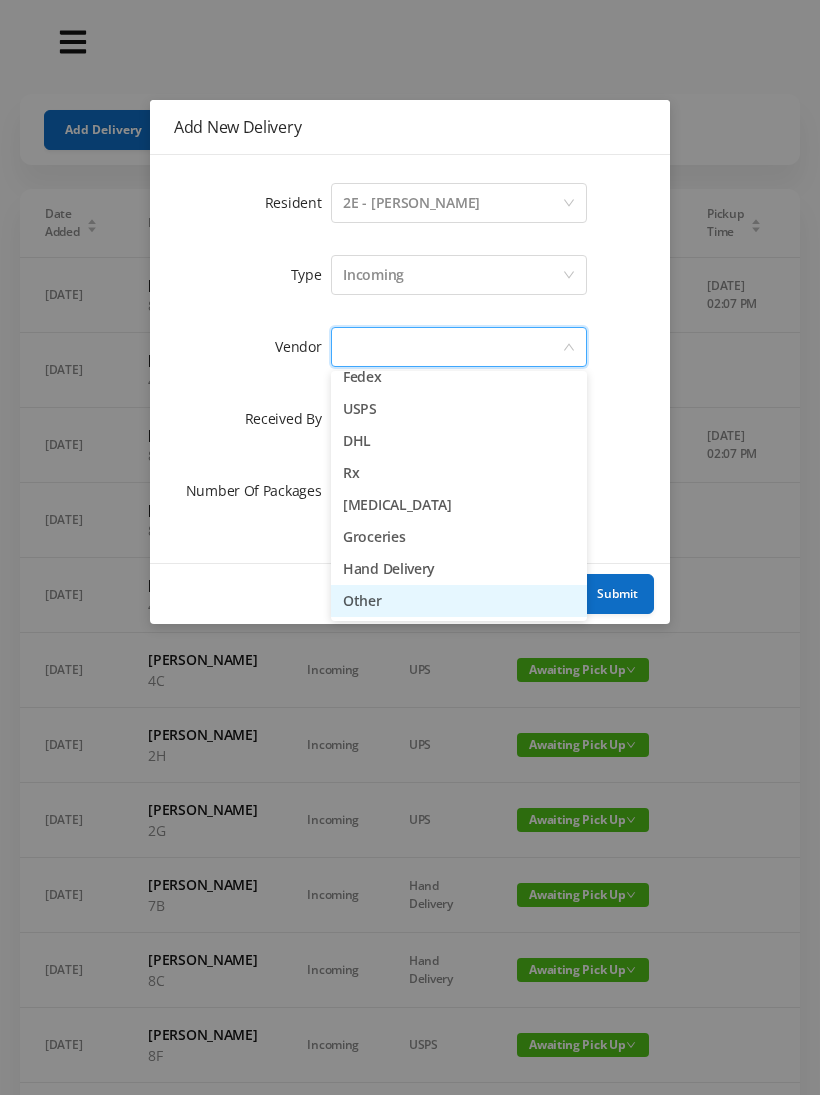 click on "Other" at bounding box center [459, 601] 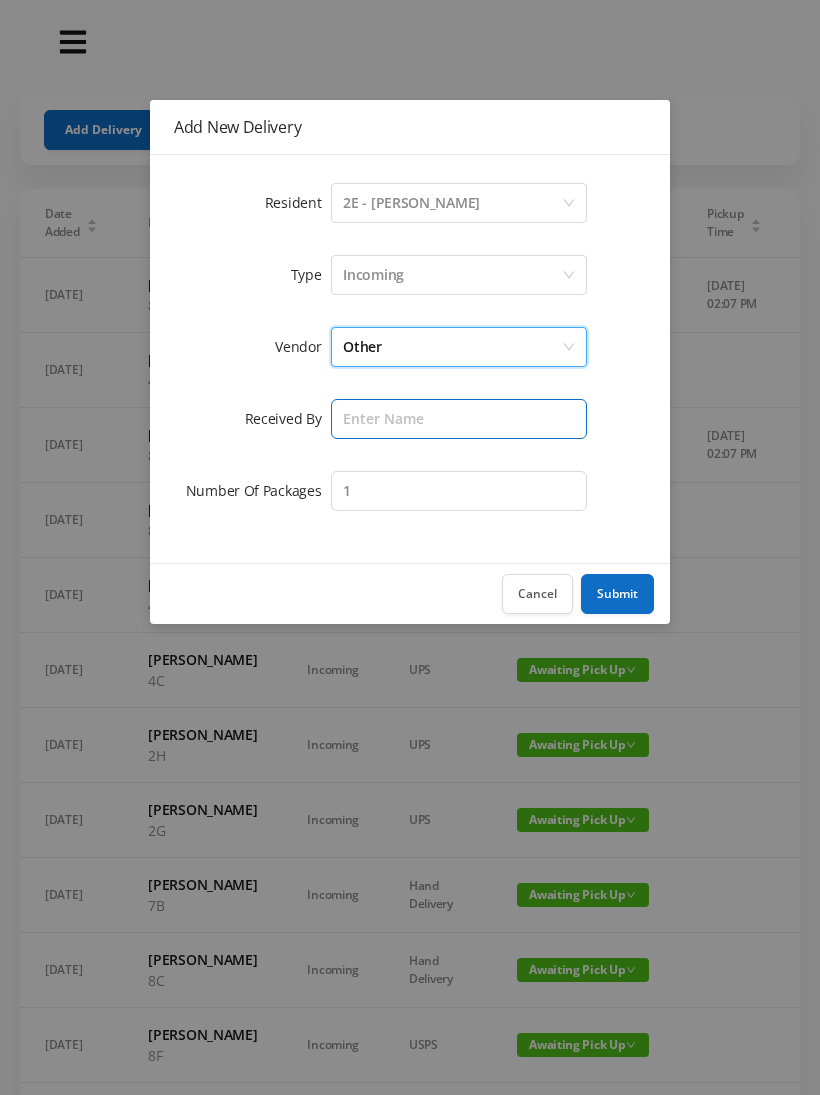 click at bounding box center (459, 419) 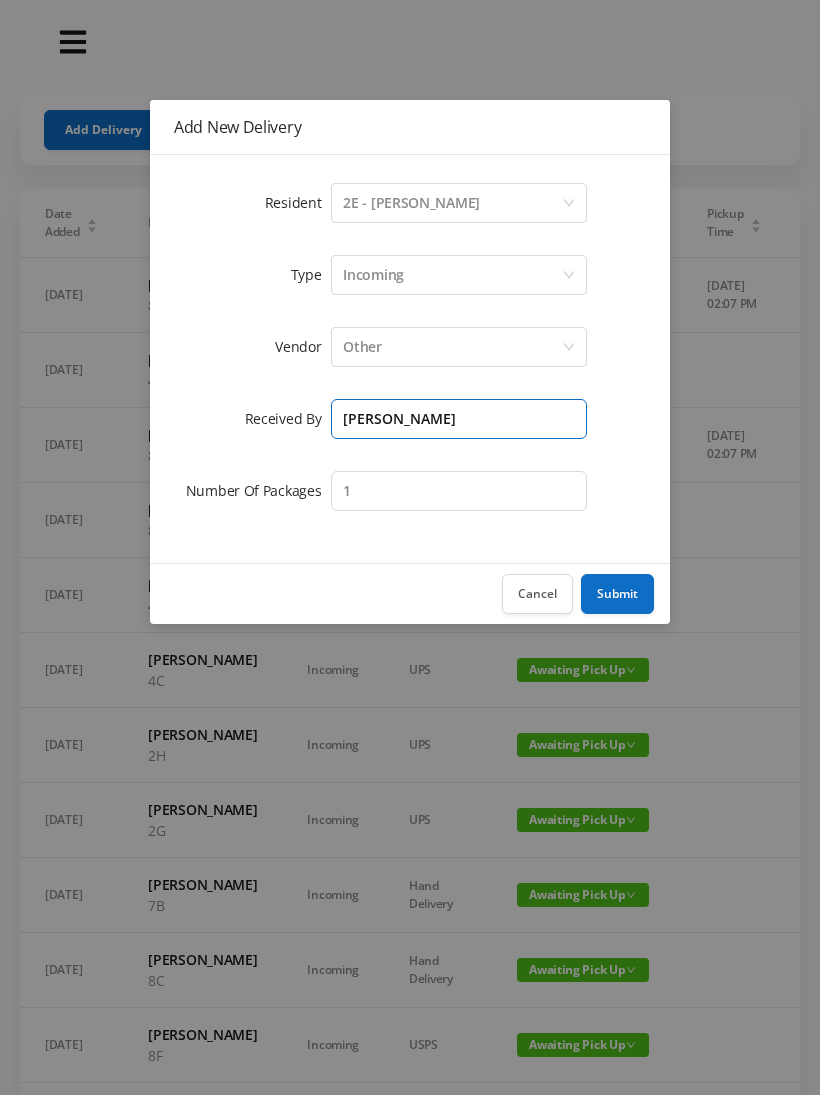 type on "[PERSON_NAME]" 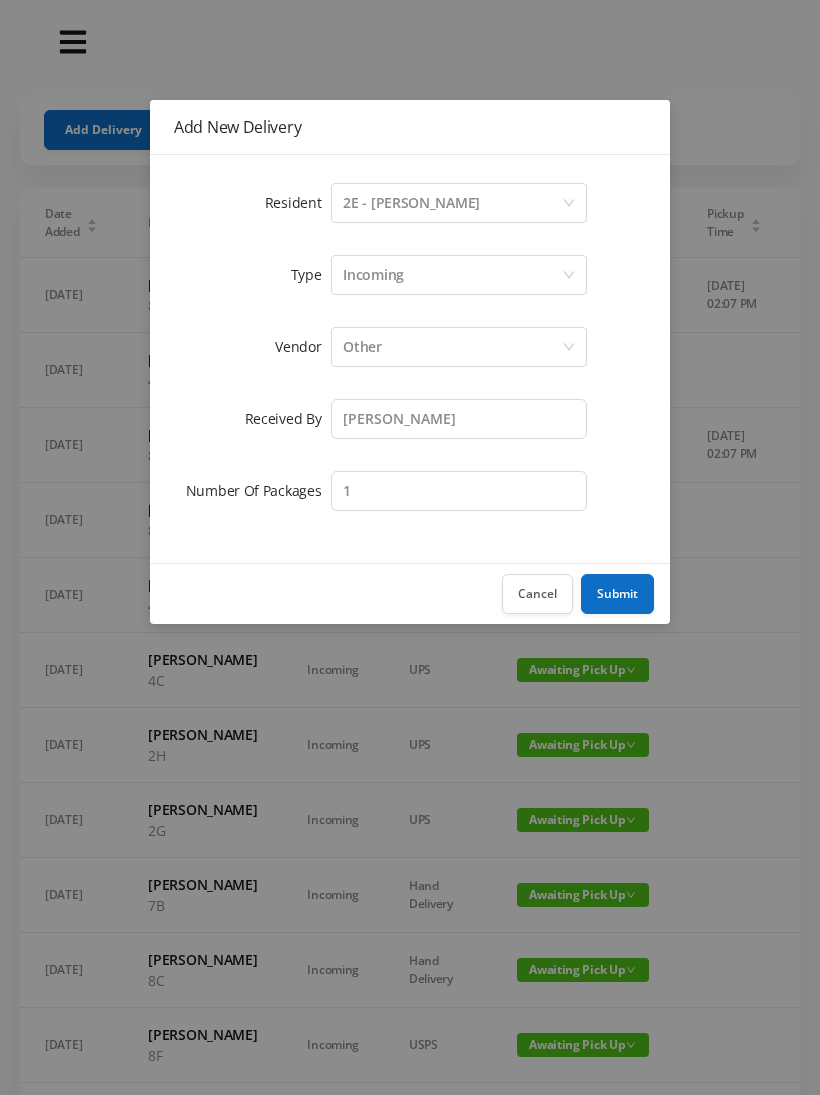 click on "Submit" at bounding box center [617, 594] 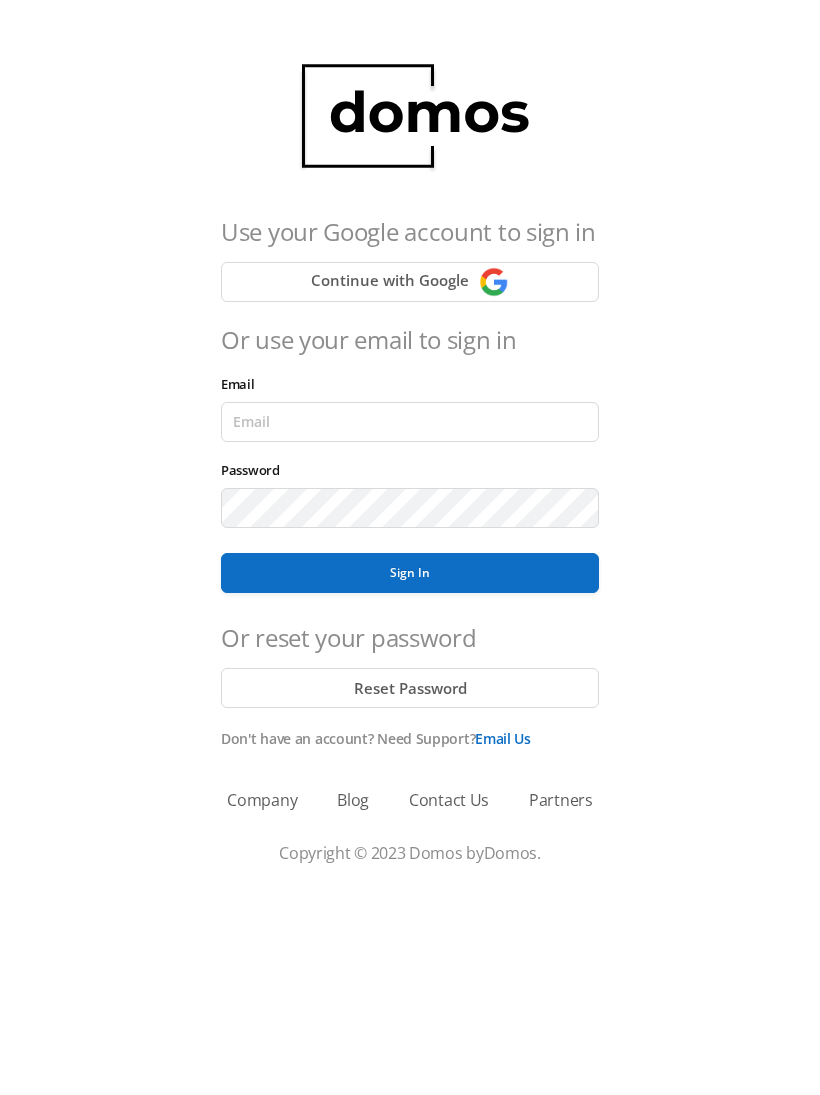 scroll, scrollTop: 0, scrollLeft: 0, axis: both 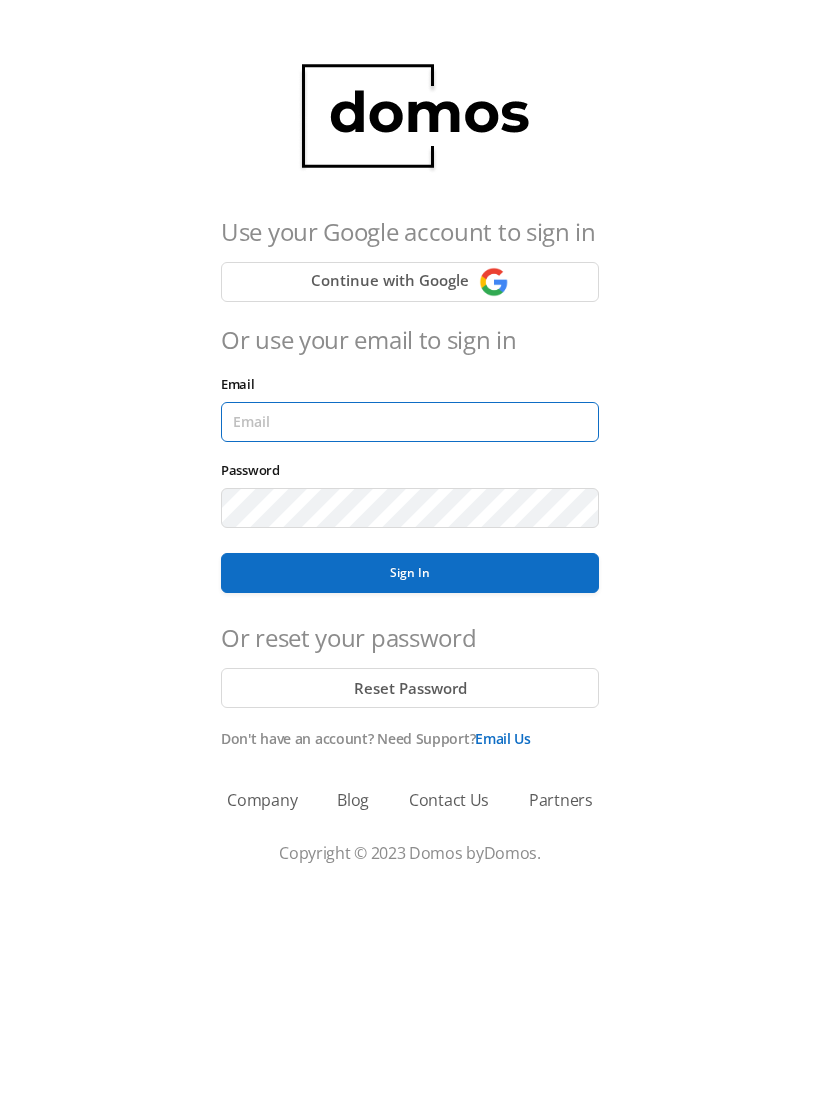 click on "Email" at bounding box center (410, 422) 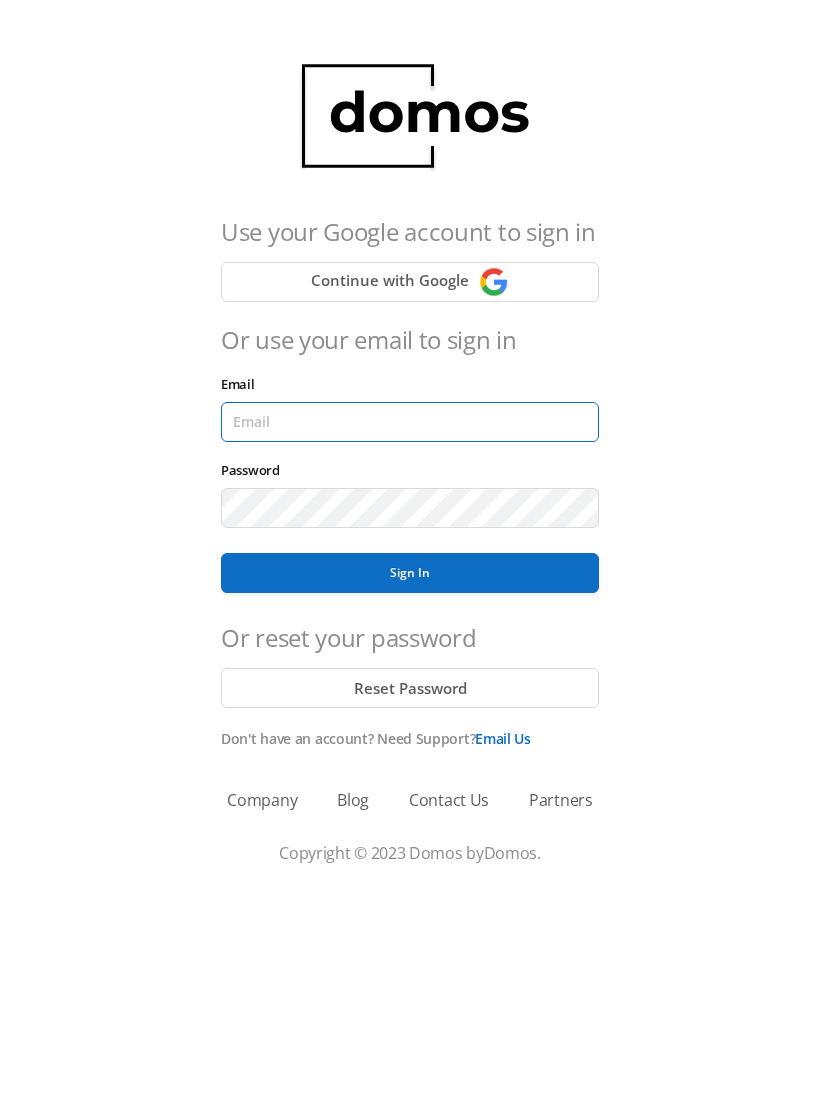type on "lobby130eightavenue@gmail.com" 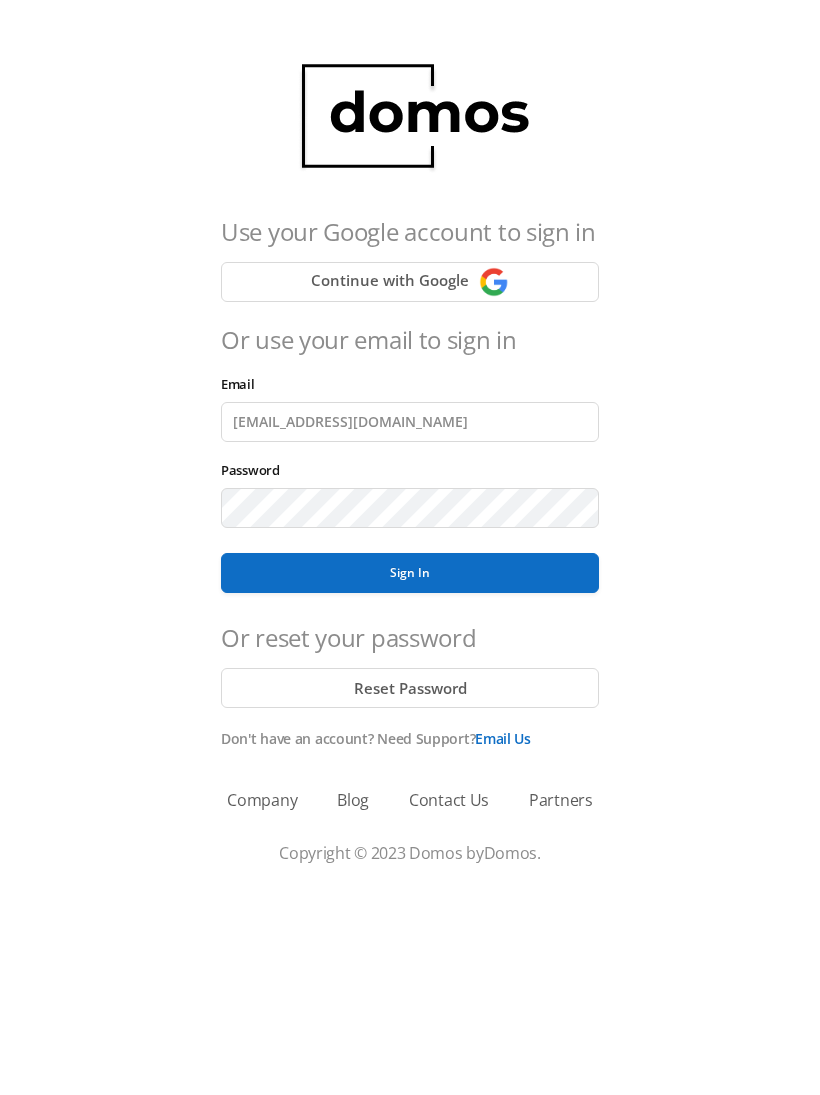 click on "Sign In" at bounding box center [410, 573] 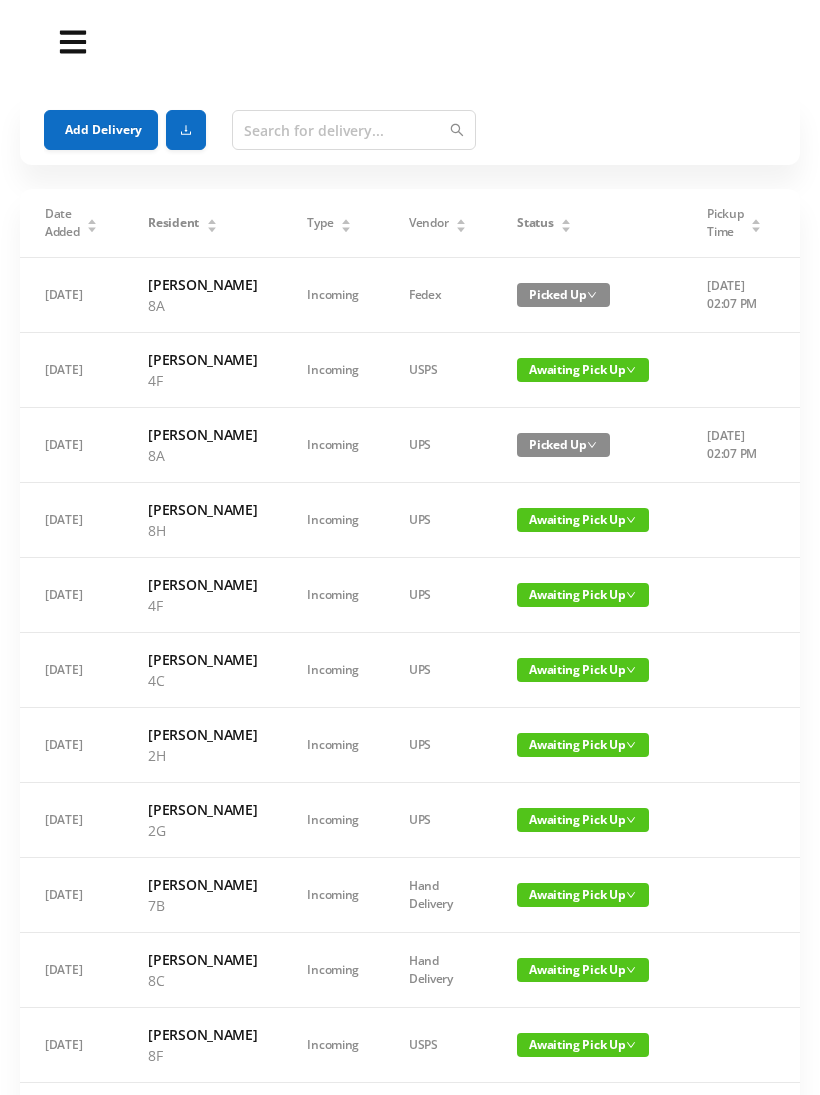 click on "Add Delivery" at bounding box center (101, 130) 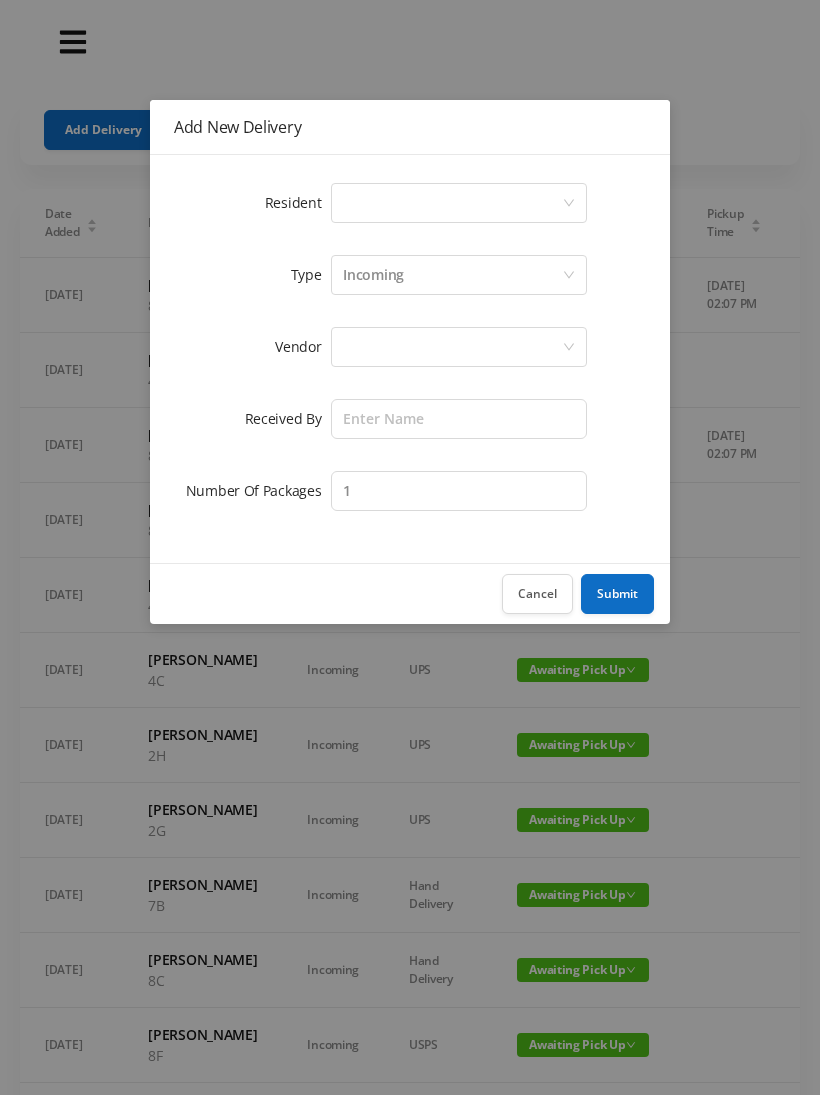 click on "Select a person" at bounding box center [452, 203] 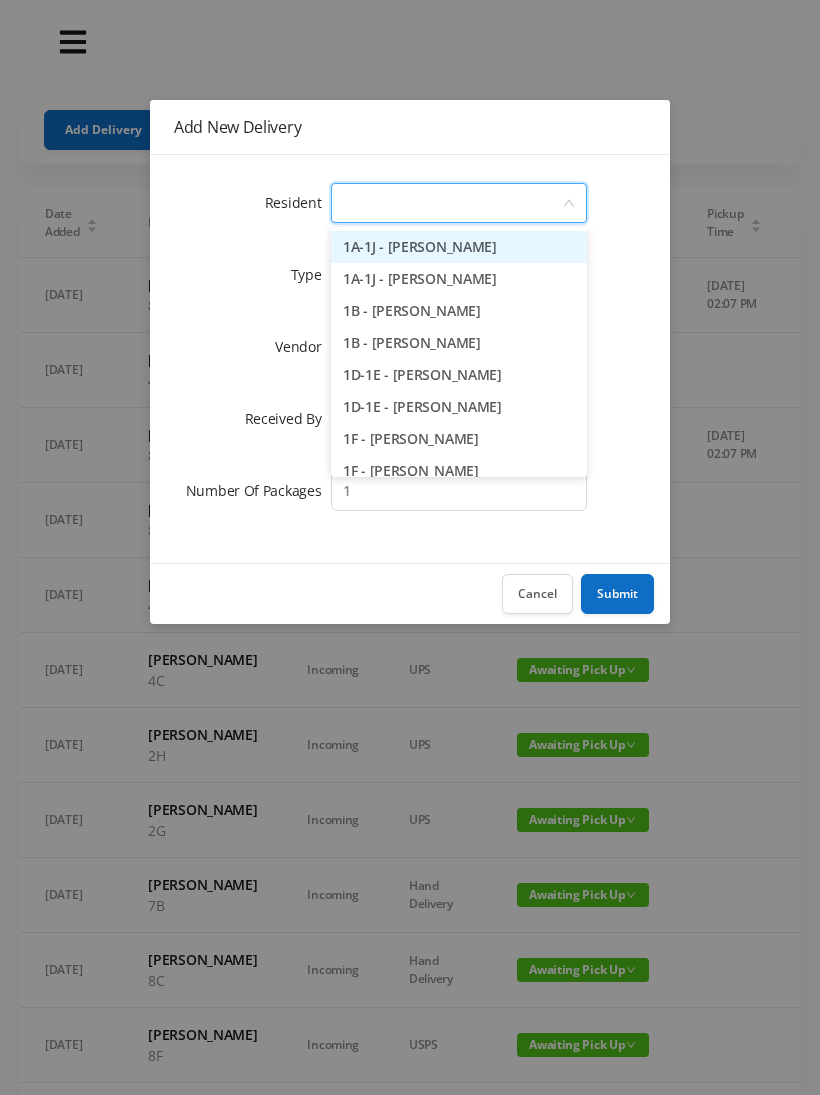 type on "2" 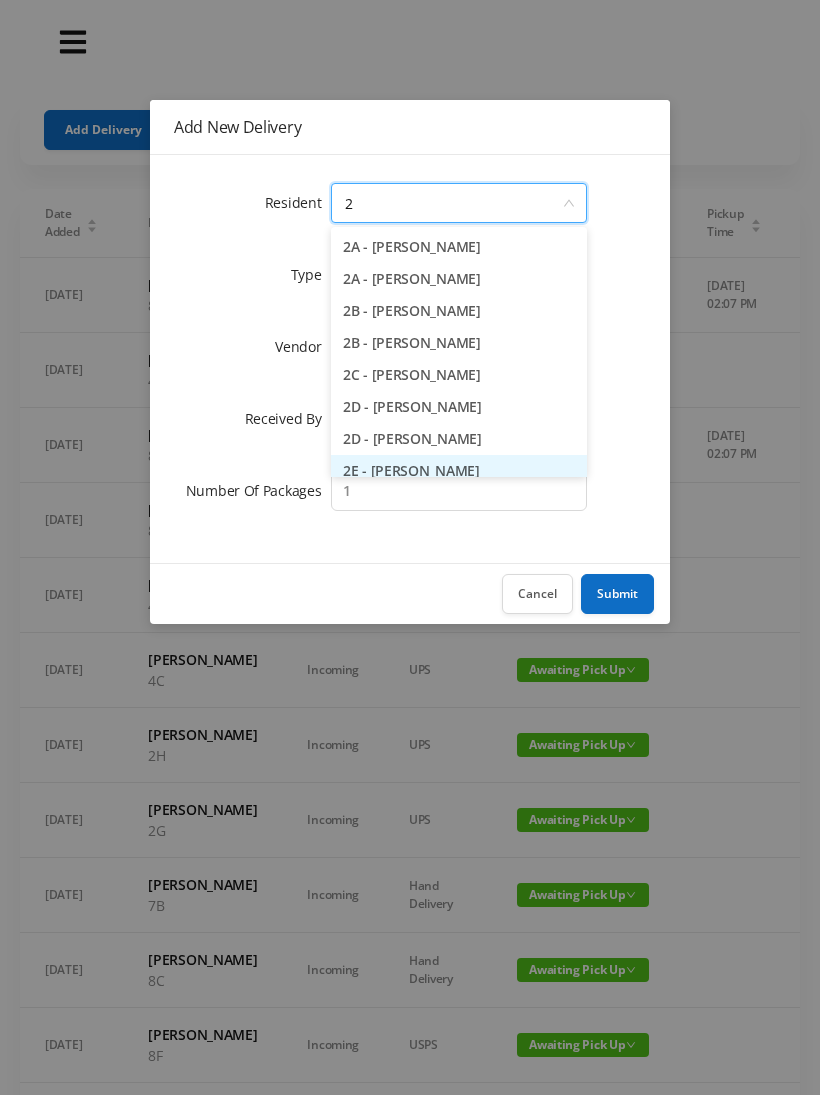 scroll, scrollTop: 10, scrollLeft: 0, axis: vertical 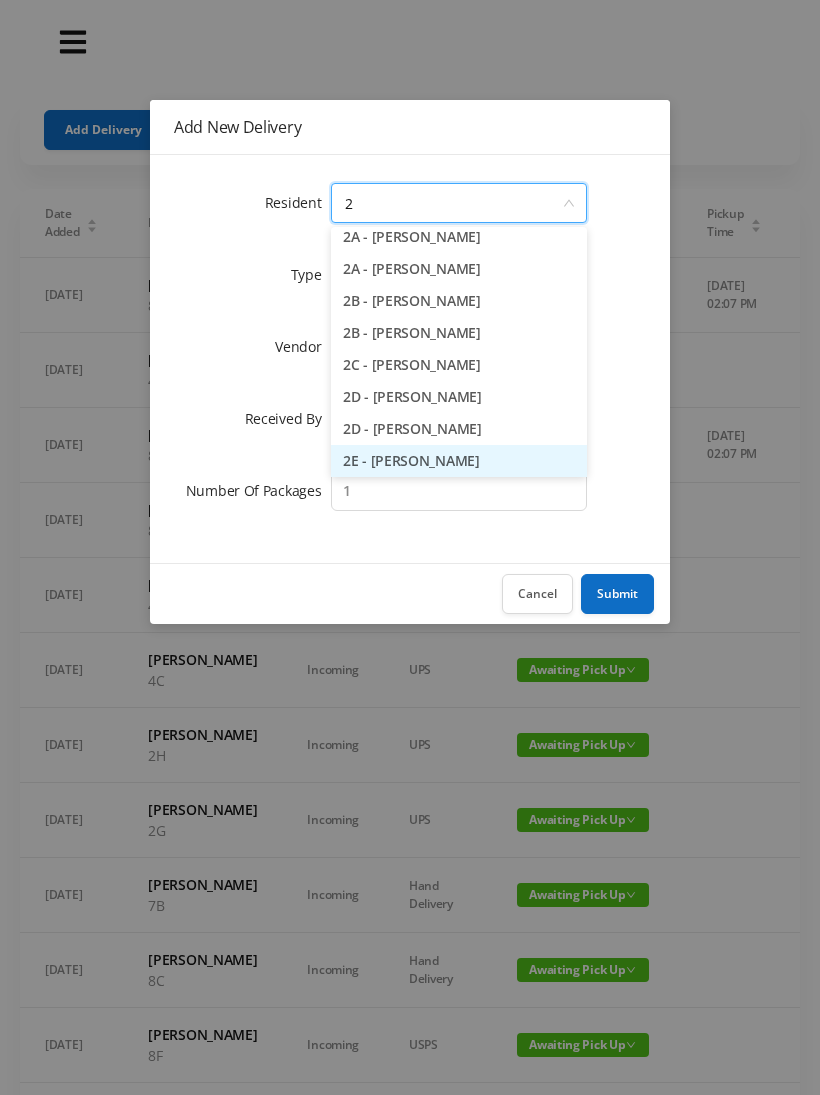 click on "2E - [PERSON_NAME]" at bounding box center (459, 461) 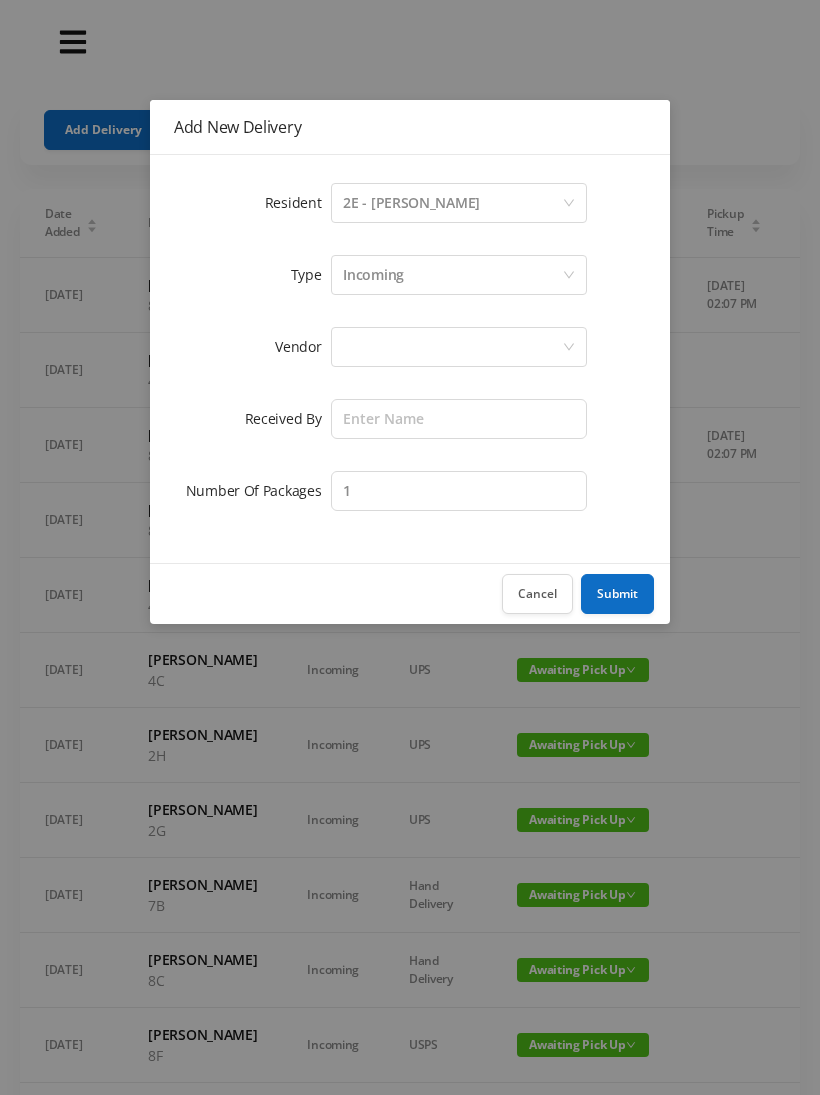 click at bounding box center (452, 347) 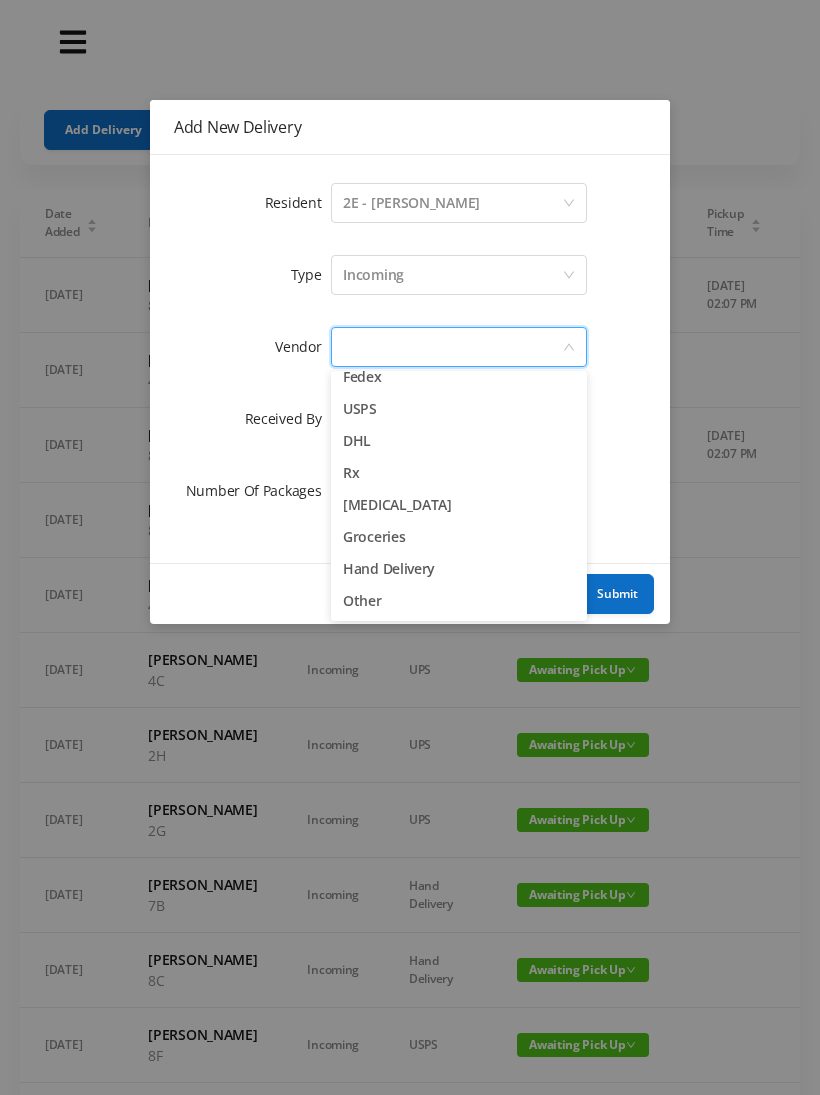scroll, scrollTop: 78, scrollLeft: 0, axis: vertical 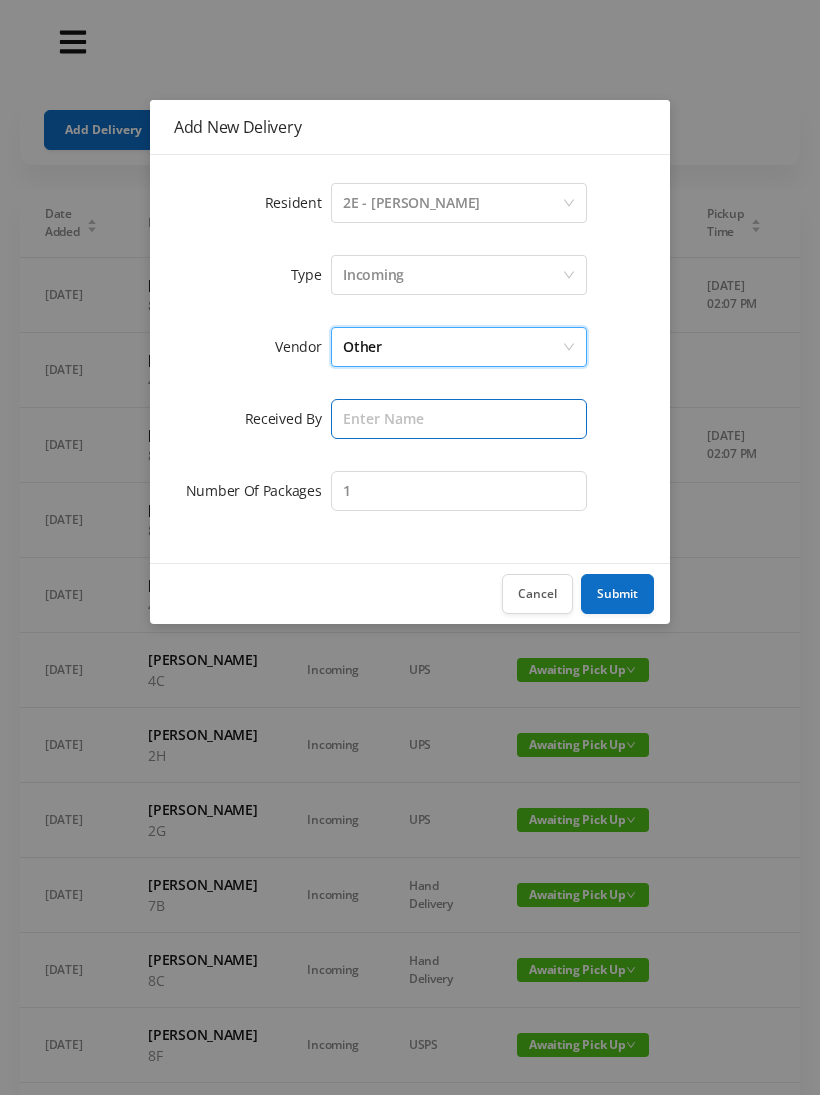 click at bounding box center (459, 419) 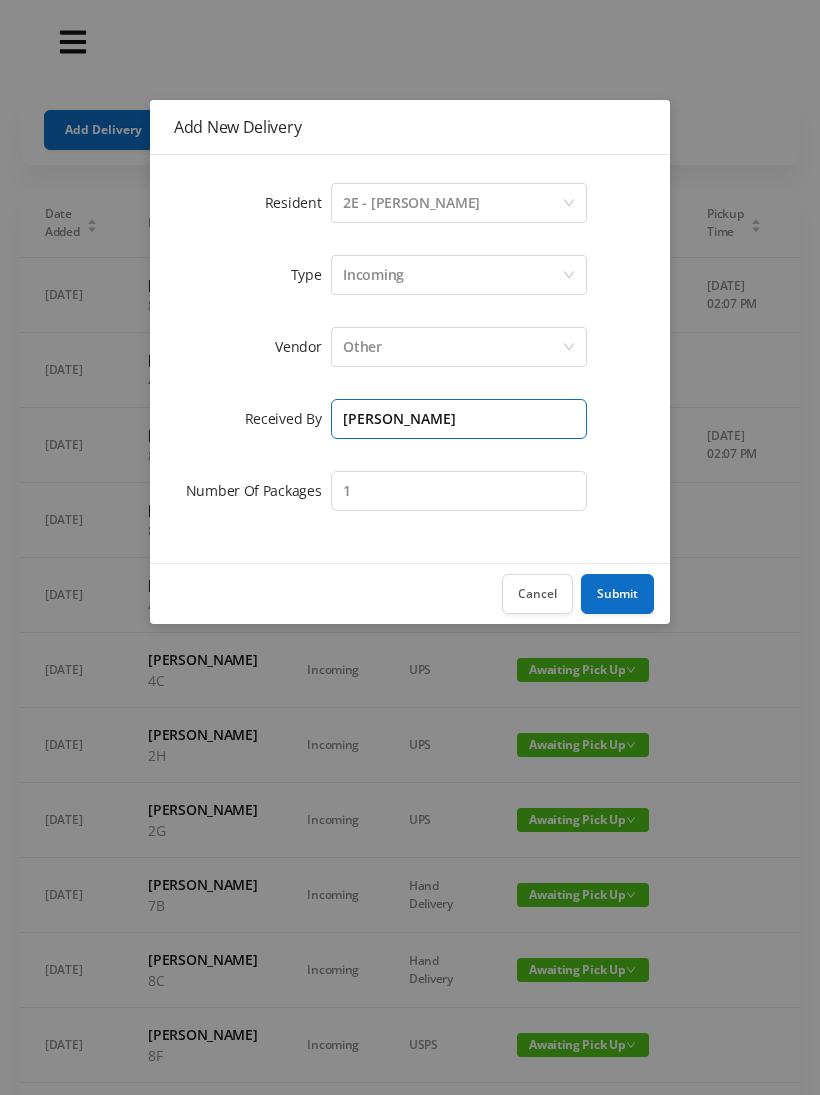type on "[PERSON_NAME]" 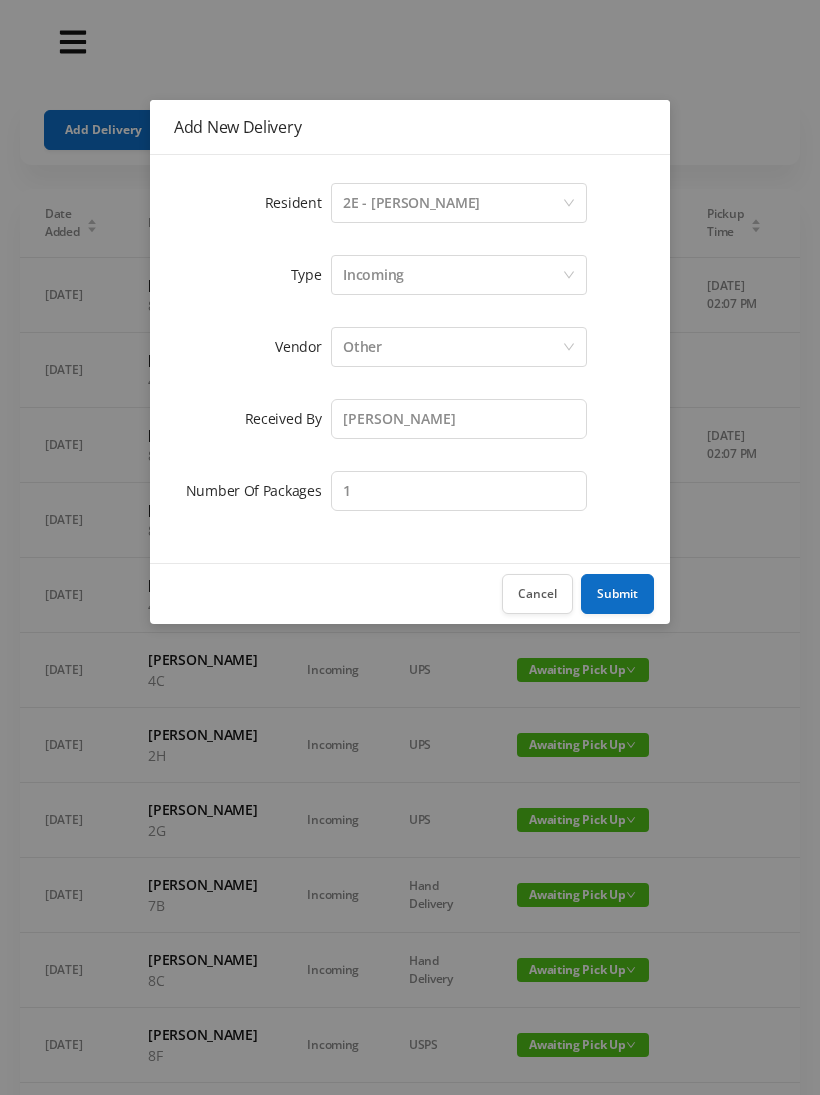 click on "Submit" at bounding box center [617, 594] 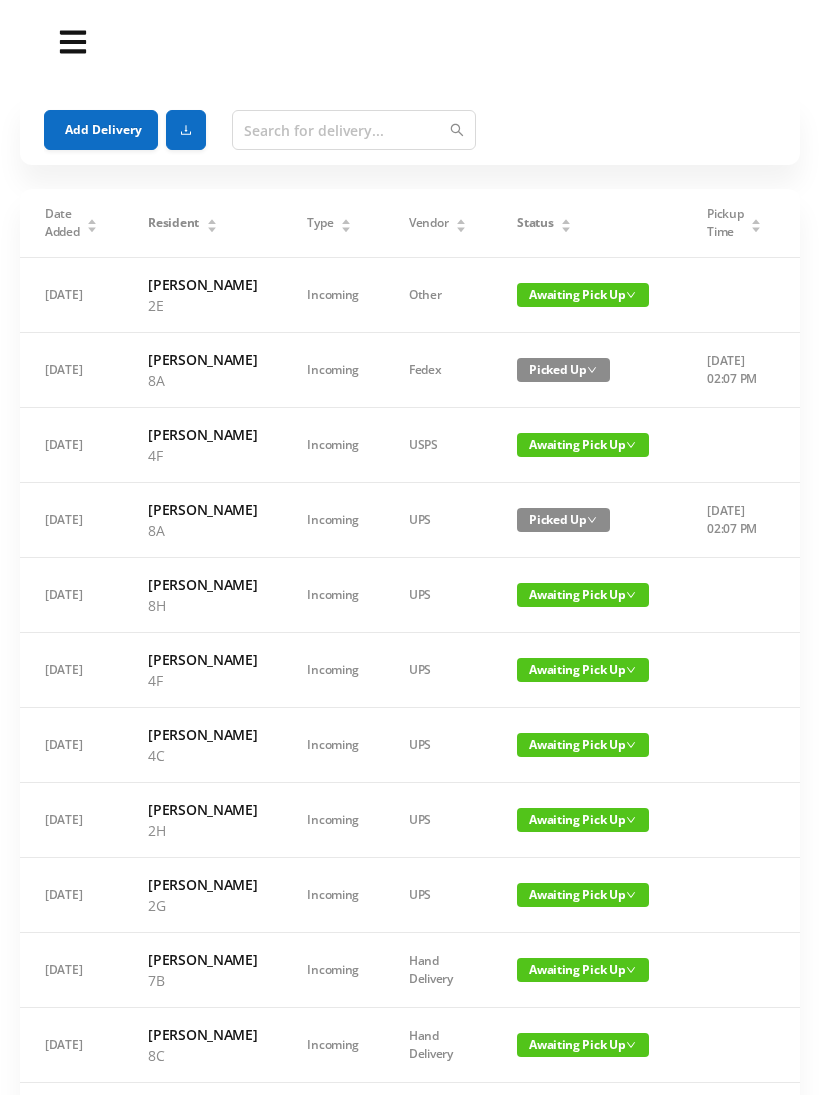 click on "Awaiting Pick Up" at bounding box center (583, 295) 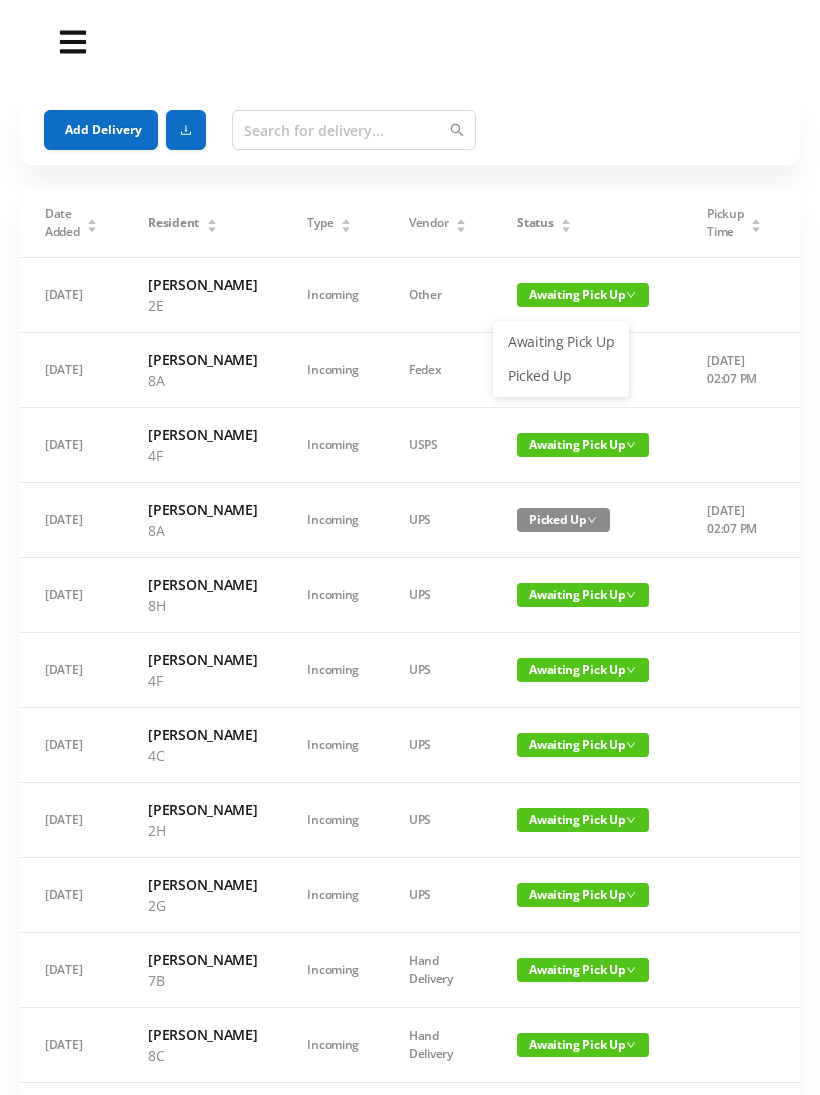 click on "Picked Up" at bounding box center (561, 376) 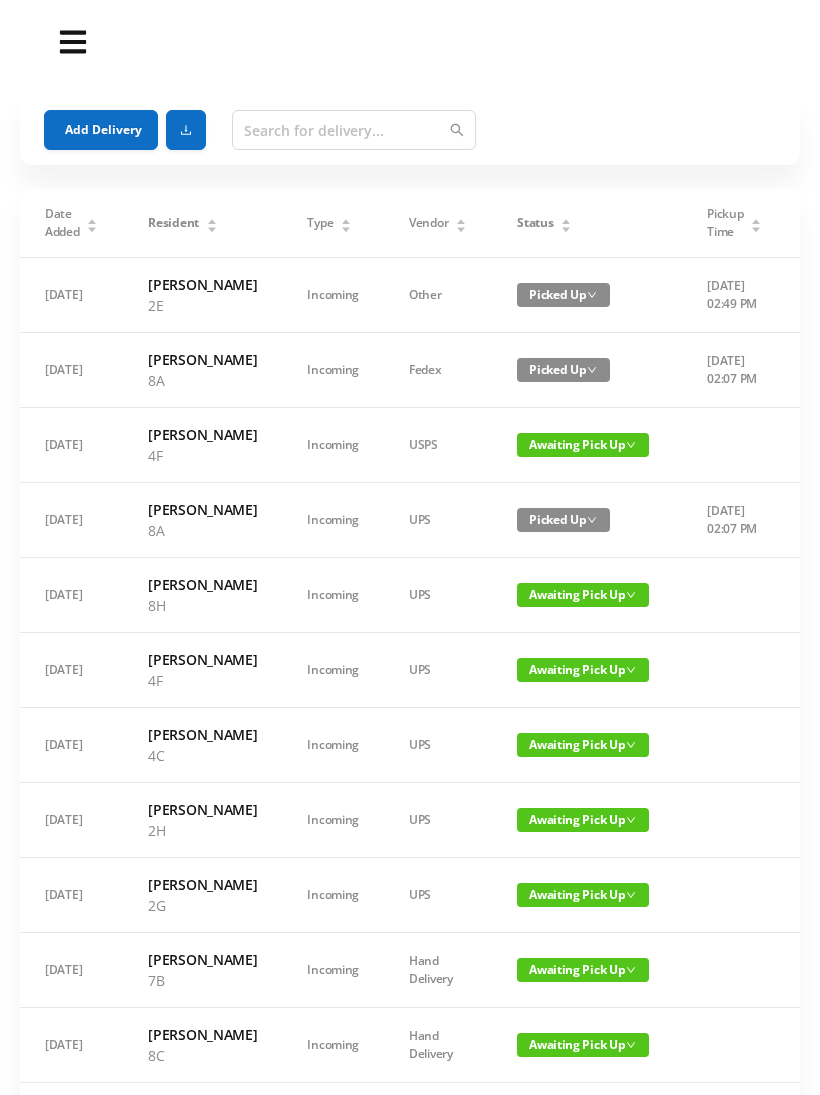 click on "Deliveries Got Feedback? Email Us Now Add Delivery Date Added Resident Type Vendor Status Pickup Time Received By Packages 07/02/2025 Karen Fogler 2E Incoming Other  Picked Up  07/02/2025 02:49 PM Wayne  1 edit delete 07/01/2025 Rebecca Levinsky 8A Incoming Fedex  Picked Up  07/02/2025 02:07 PM Wayne  2 edit delete 07/01/2025 Rebecca Gildiner 4F Incoming USPS  Awaiting Pick Up  Wayne  1 edit delete 07/01/2025 Rebecca Levinsky 8A Incoming UPS  Picked Up  07/02/2025 02:07 PM Mike  2 edit delete 07/01/2025 Gloria Johnson 8H Incoming UPS  Awaiting Pick Up  Mike  1 edit delete 07/01/2025 Rebecca Gildiner 4F Incoming UPS  Awaiting Pick Up  Mike  1 edit delete 07/01/2025 Paul Schickler 4C Incoming UPS  Awaiting Pick Up  Mike  1 edit delete 07/01/2025 Lorraine Singleton 2H Incoming UPS  Awaiting Pick Up  Mike  1 edit delete 07/01/2025 Daniel Schneider  2G Incoming UPS  Awaiting Pick Up  Mike  1 edit delete 07/01/2025 Yukiko Graubard 7B Incoming Hand Delivery  Awaiting Pick Up  Mike  1 edit delete 07/01/2025 8C 1" at bounding box center (410, 547) 